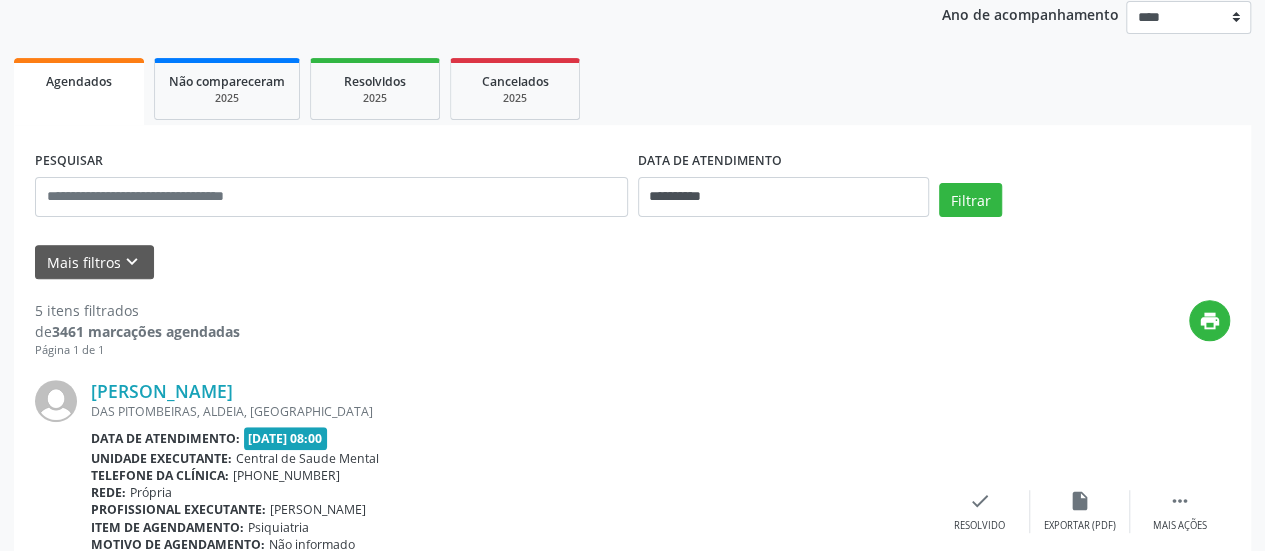 scroll, scrollTop: 350, scrollLeft: 0, axis: vertical 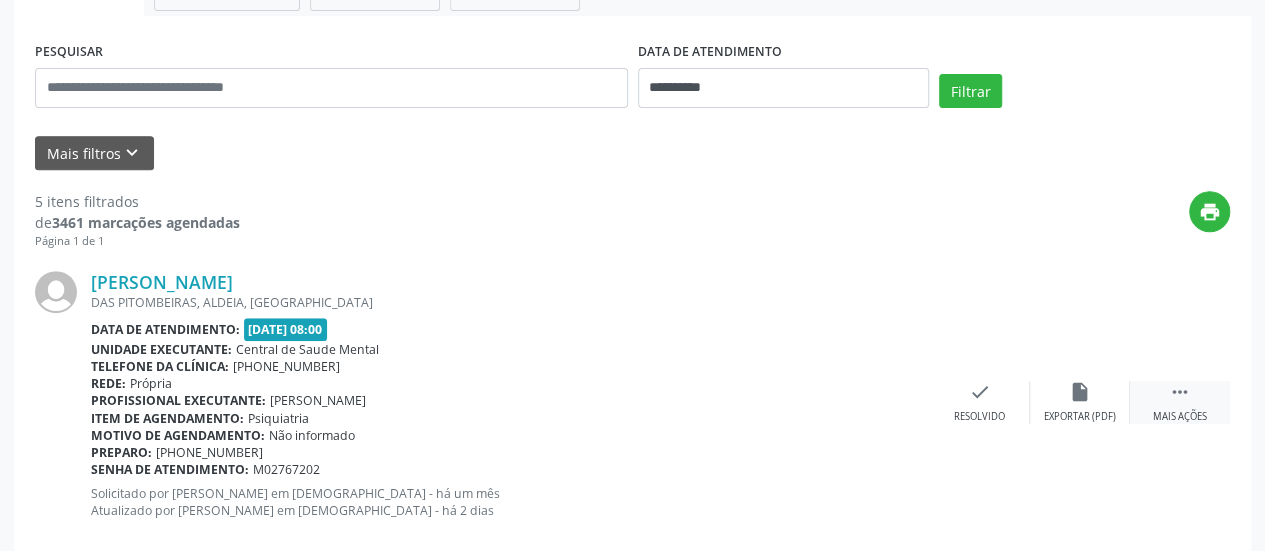 click on "
Mais ações" at bounding box center (1180, 402) 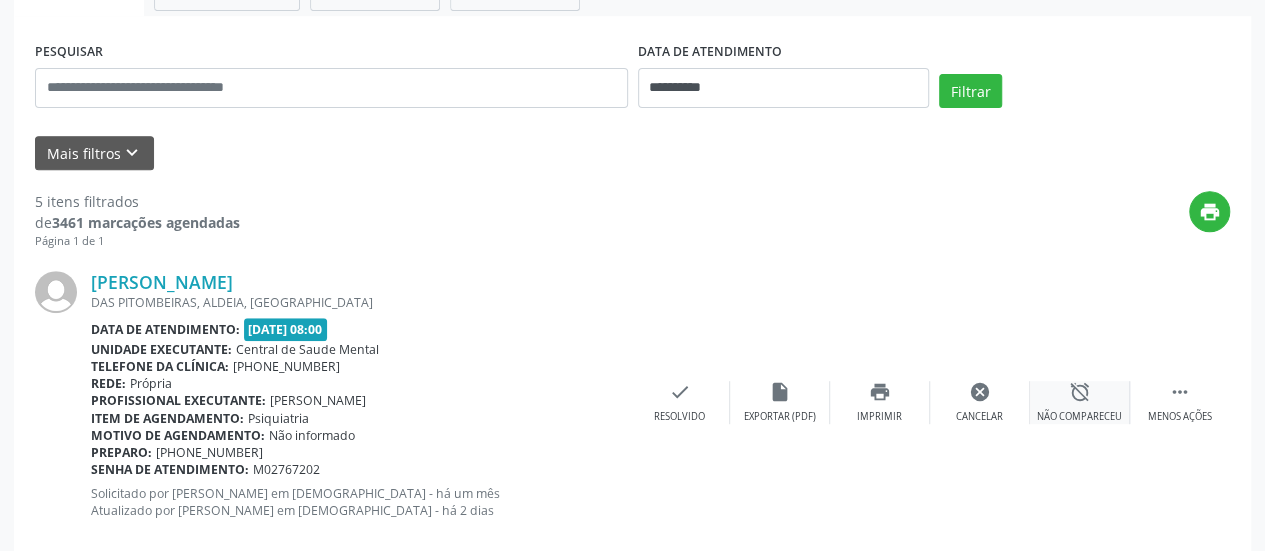 click on "alarm_off
Não compareceu" at bounding box center (1080, 402) 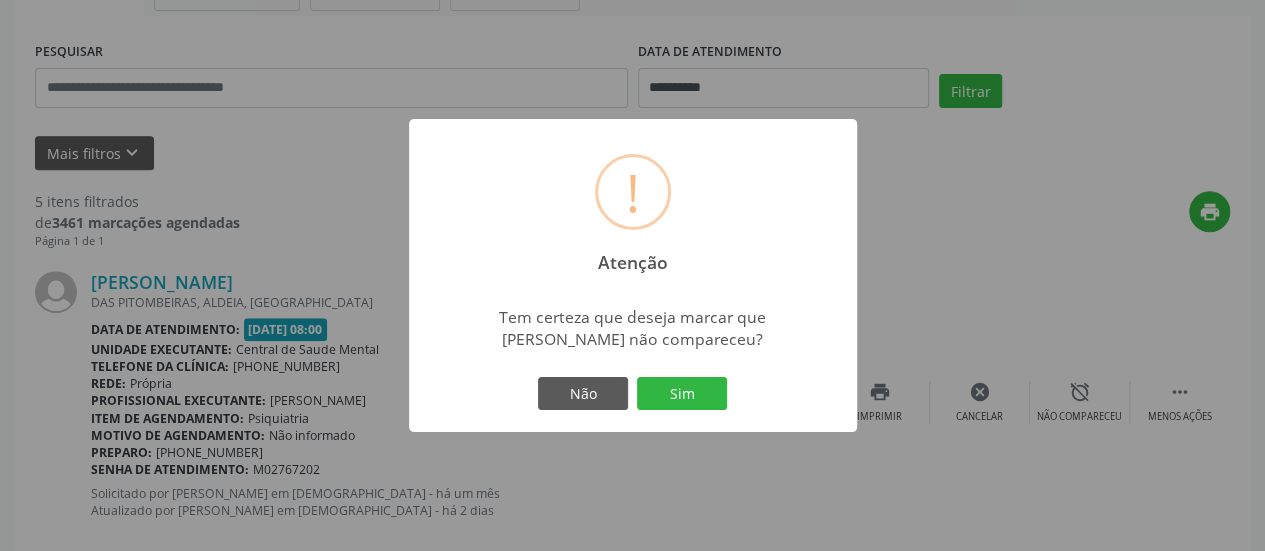 click on "Sim" at bounding box center (682, 394) 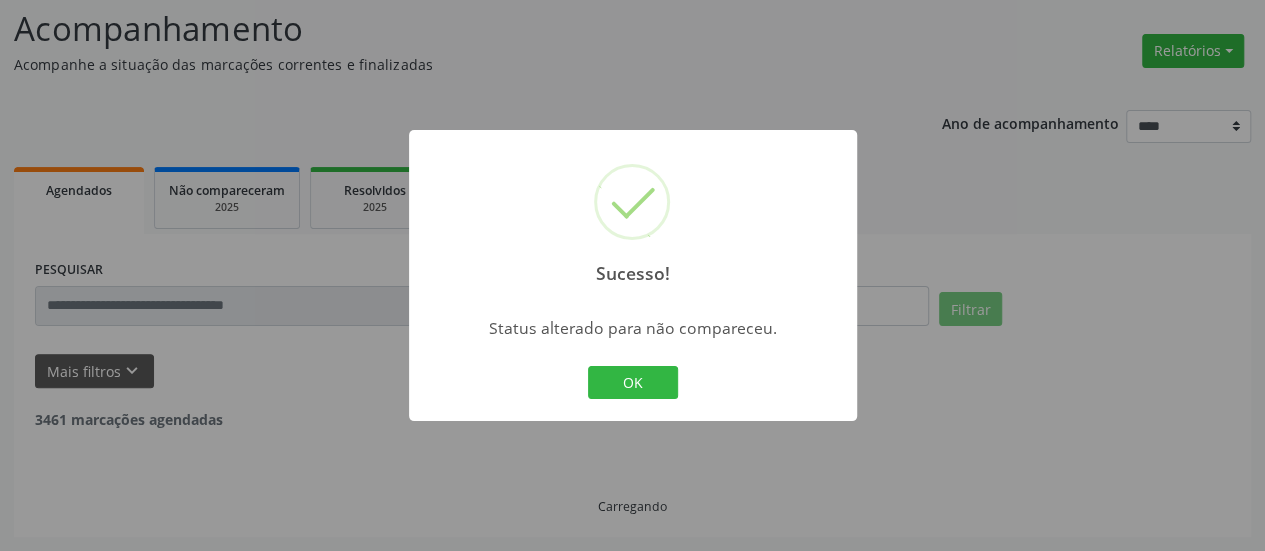scroll, scrollTop: 130, scrollLeft: 0, axis: vertical 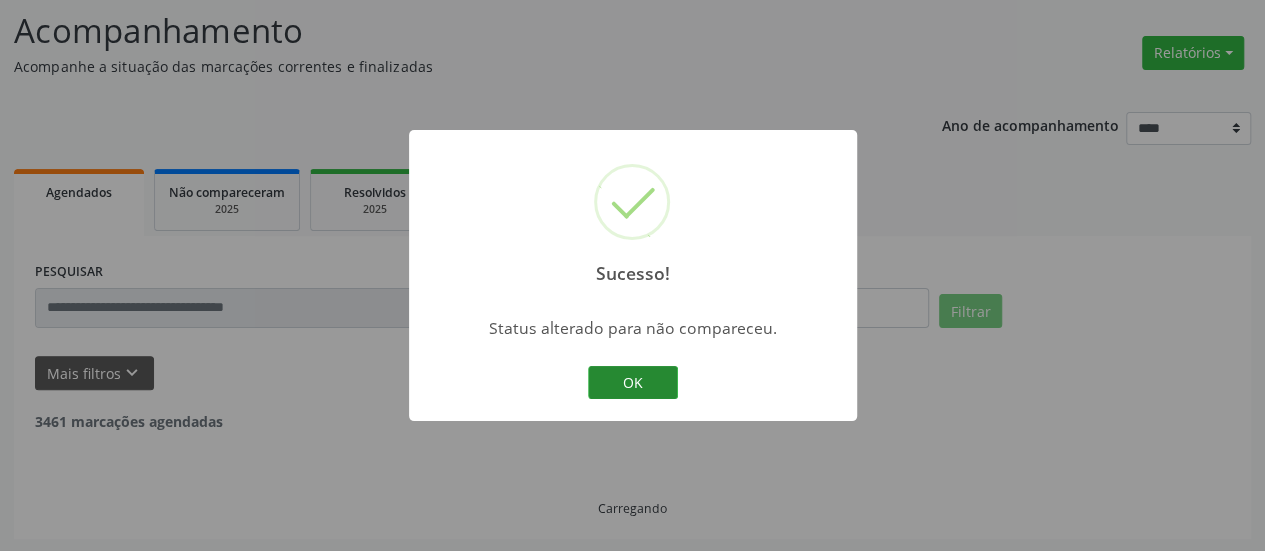 click on "OK" at bounding box center [633, 383] 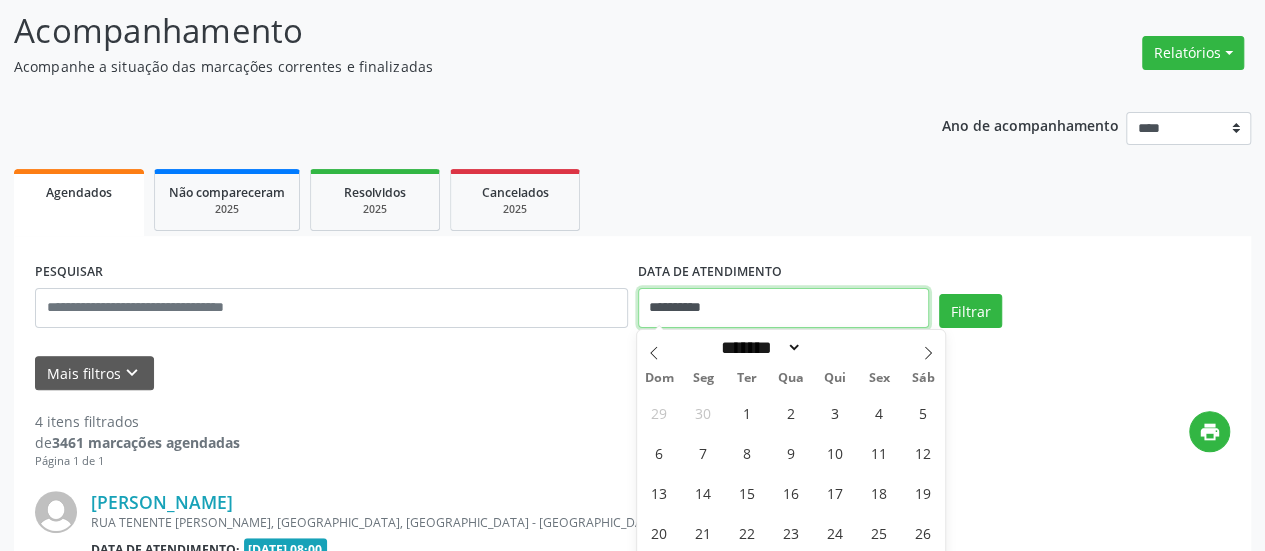 click on "**********" at bounding box center [783, 308] 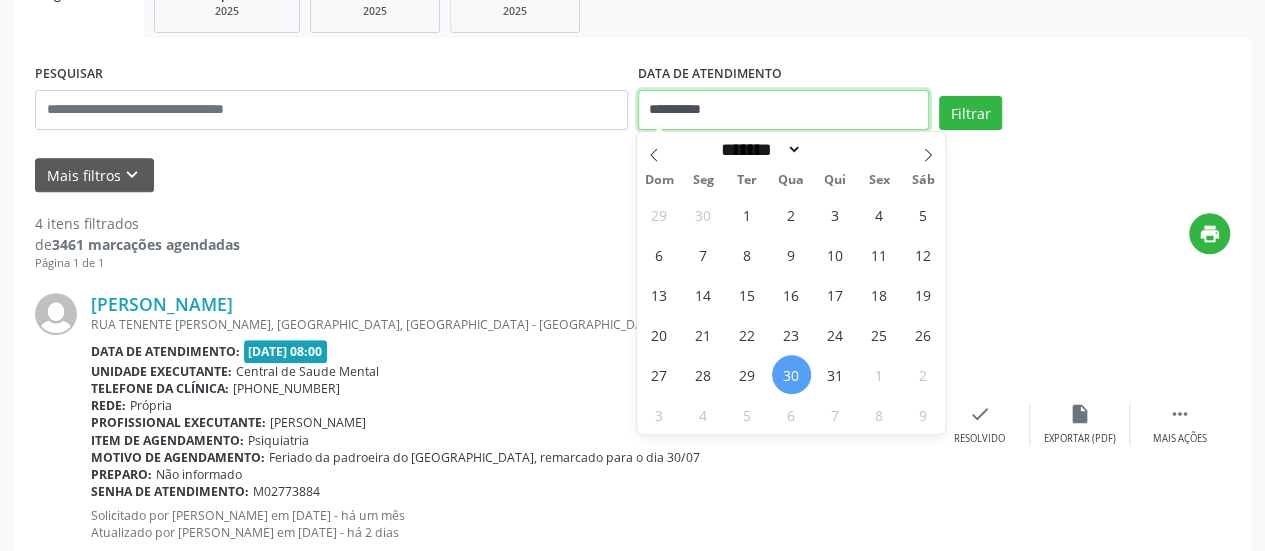 scroll, scrollTop: 330, scrollLeft: 0, axis: vertical 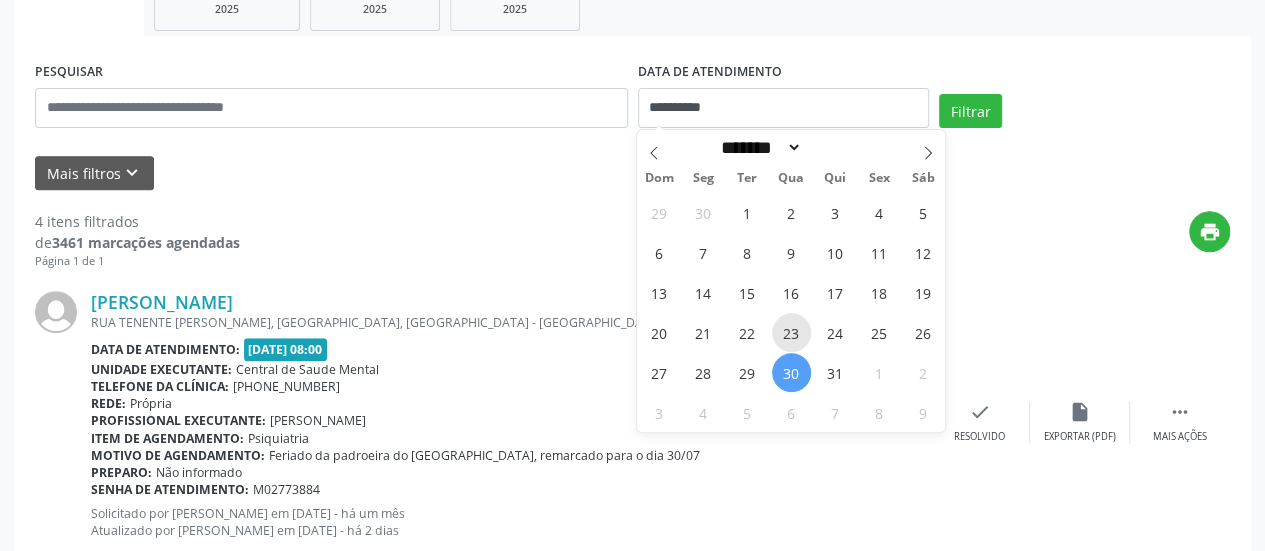 click on "23" at bounding box center [791, 332] 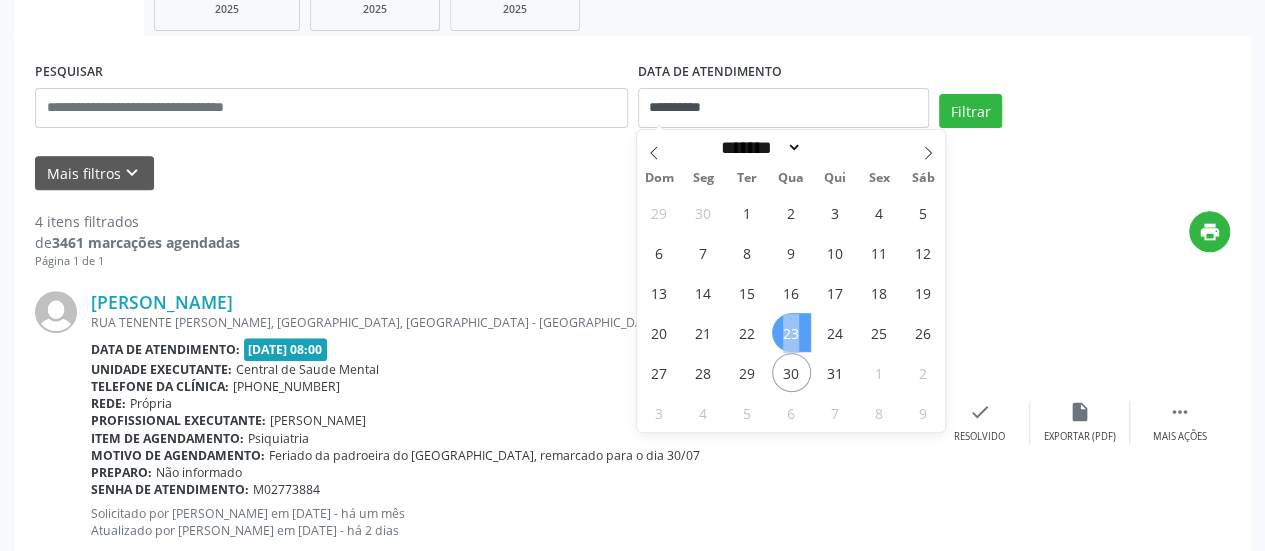 click on "23" at bounding box center (791, 332) 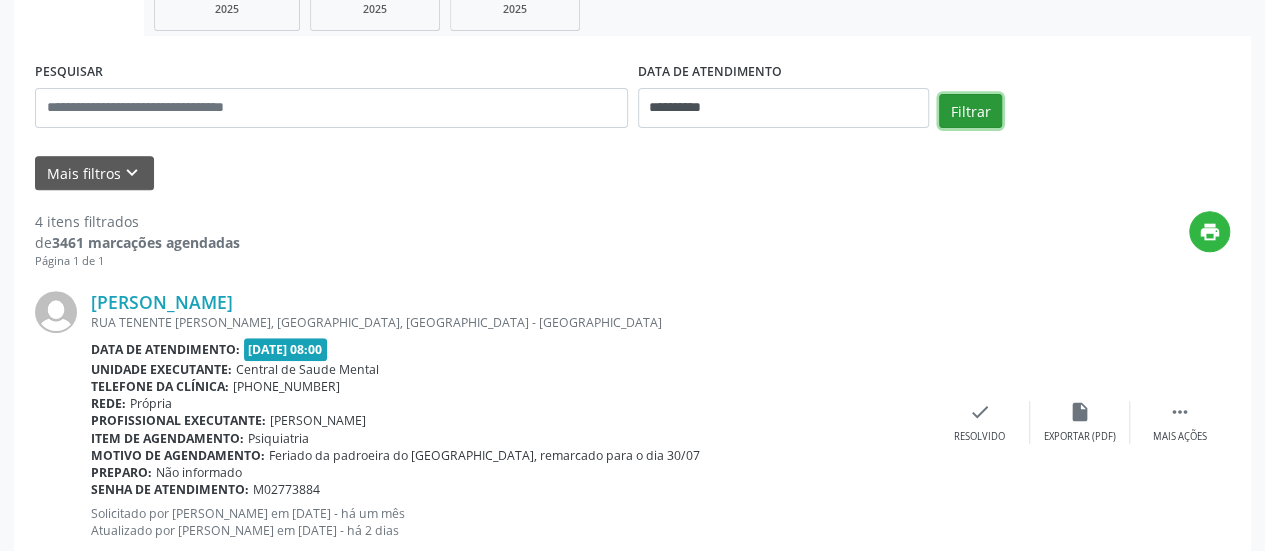 click on "Filtrar" at bounding box center (970, 111) 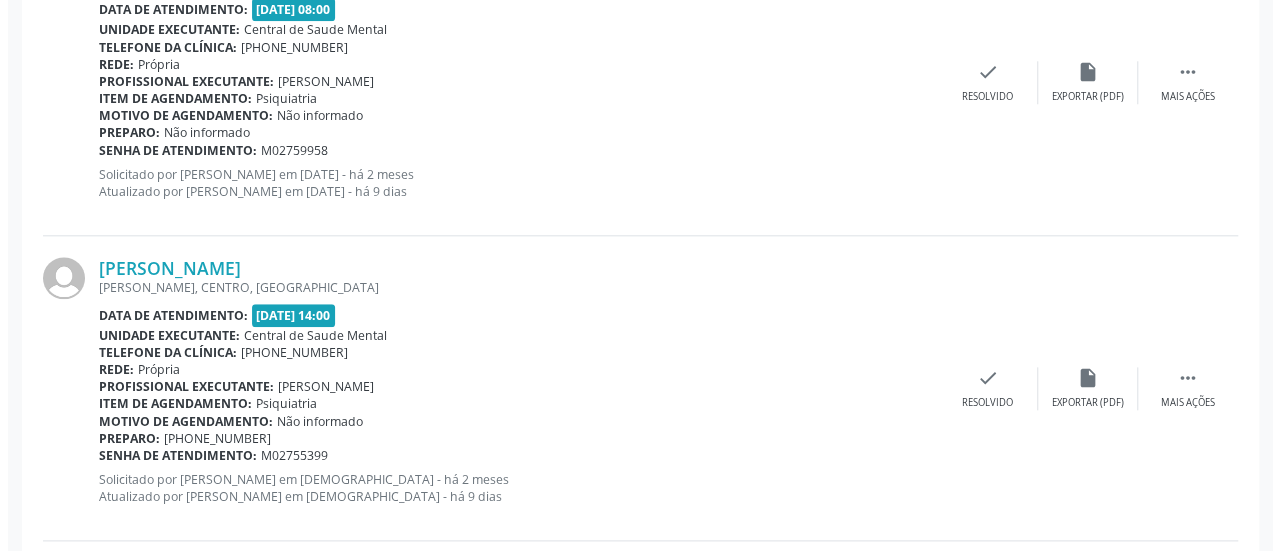 scroll, scrollTop: 1030, scrollLeft: 0, axis: vertical 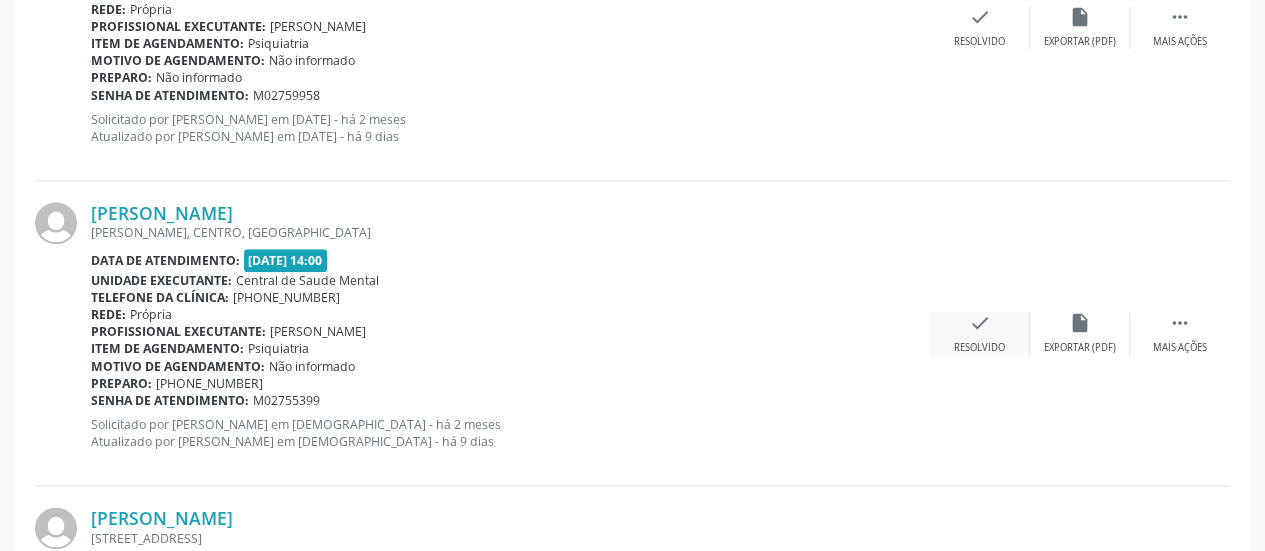 click on "check" at bounding box center [980, 323] 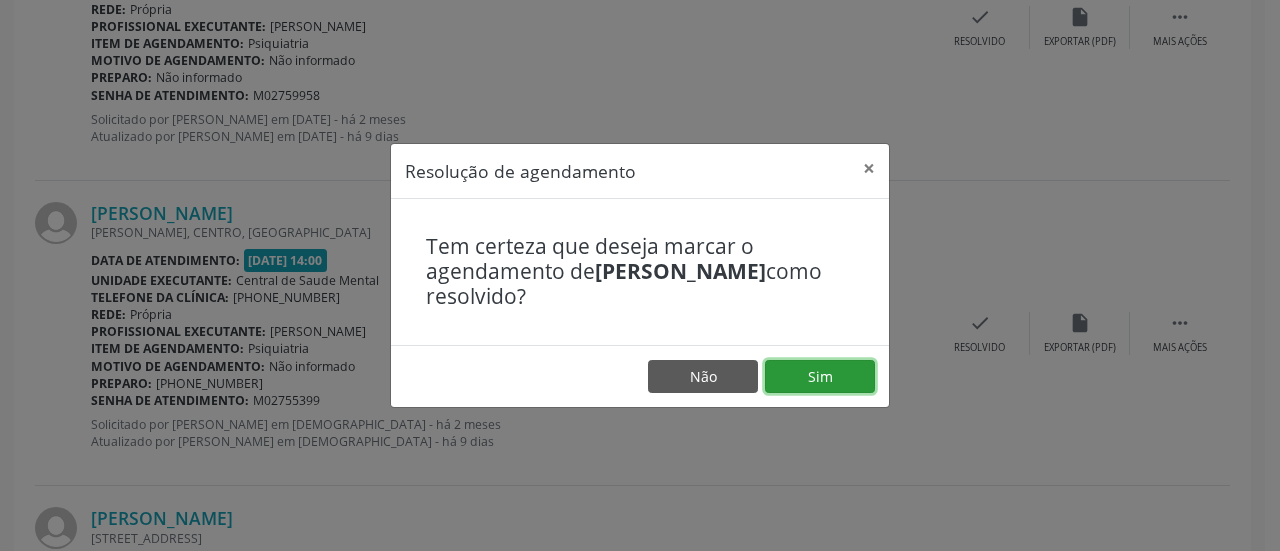 click on "Sim" at bounding box center (820, 377) 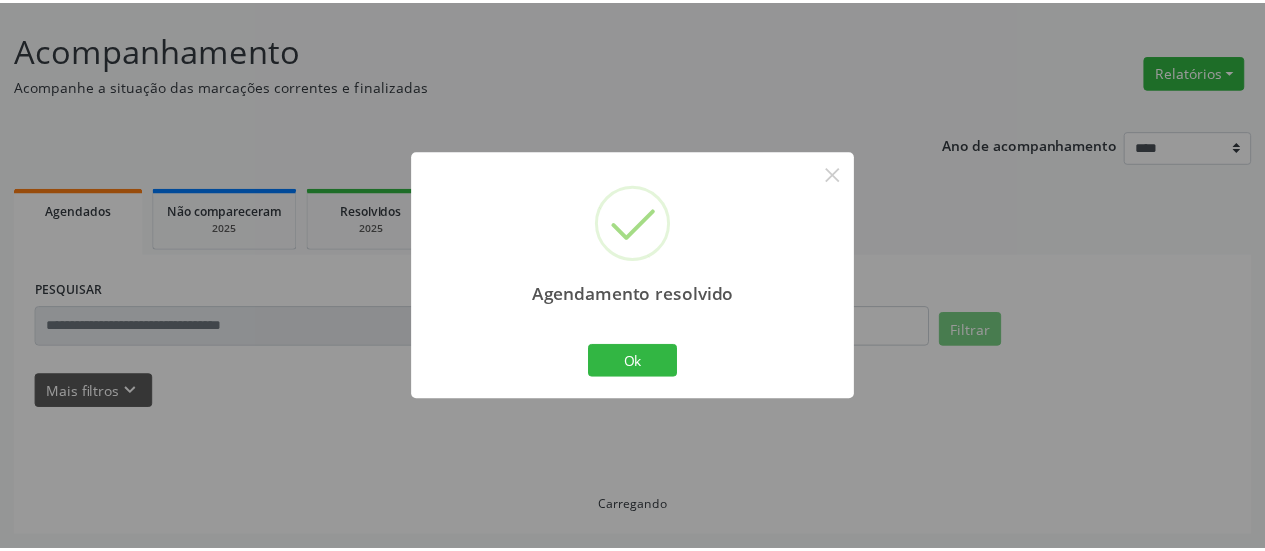 scroll, scrollTop: 109, scrollLeft: 0, axis: vertical 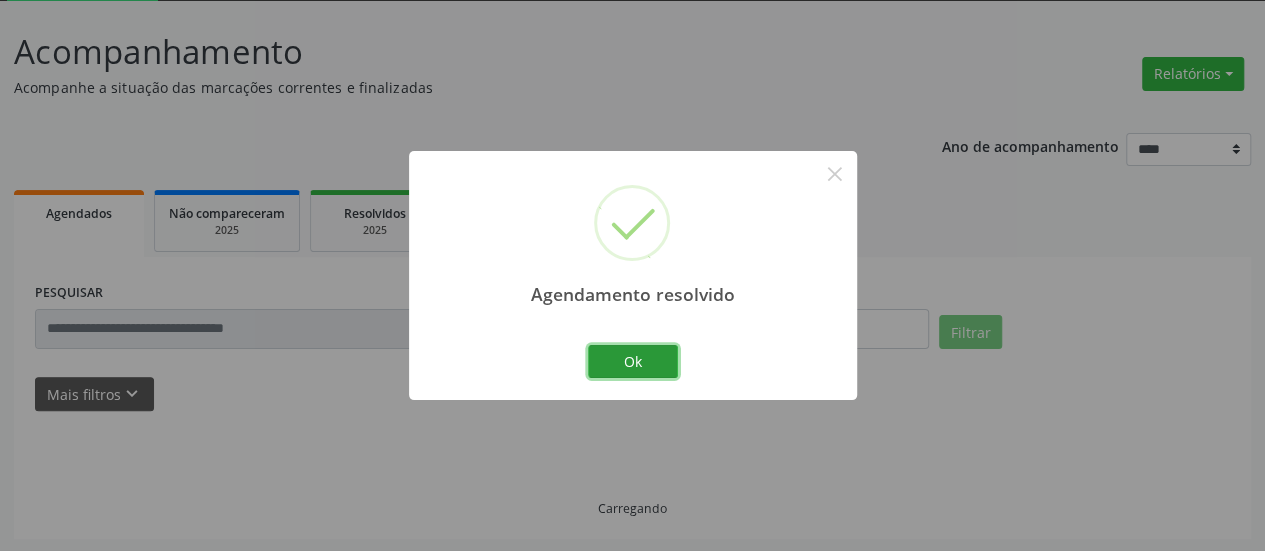 click on "Ok" at bounding box center [633, 362] 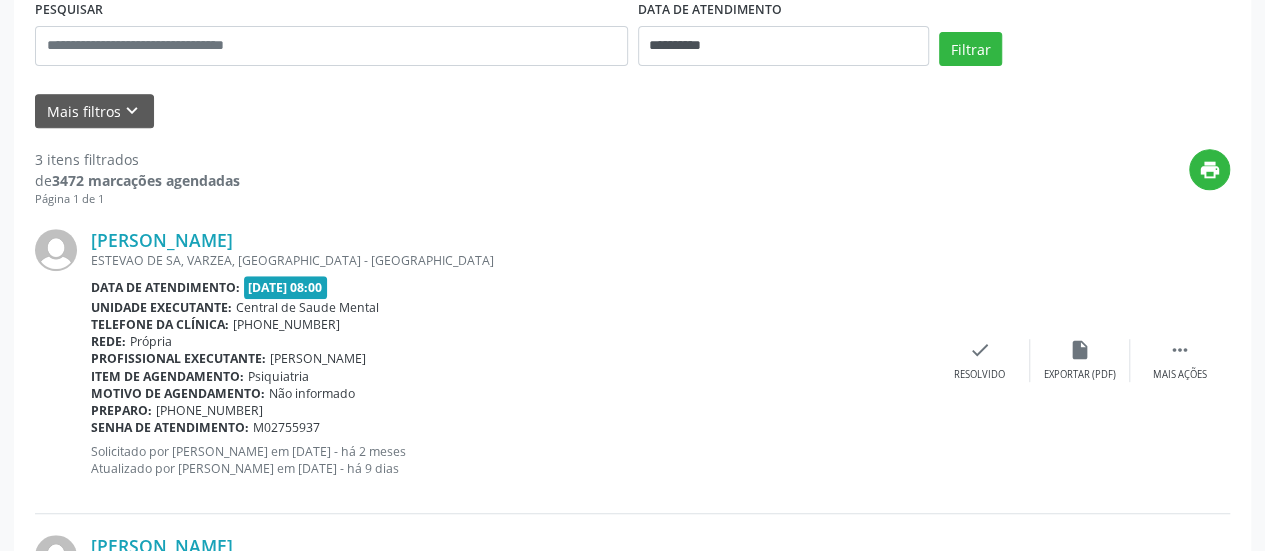 scroll, scrollTop: 409, scrollLeft: 0, axis: vertical 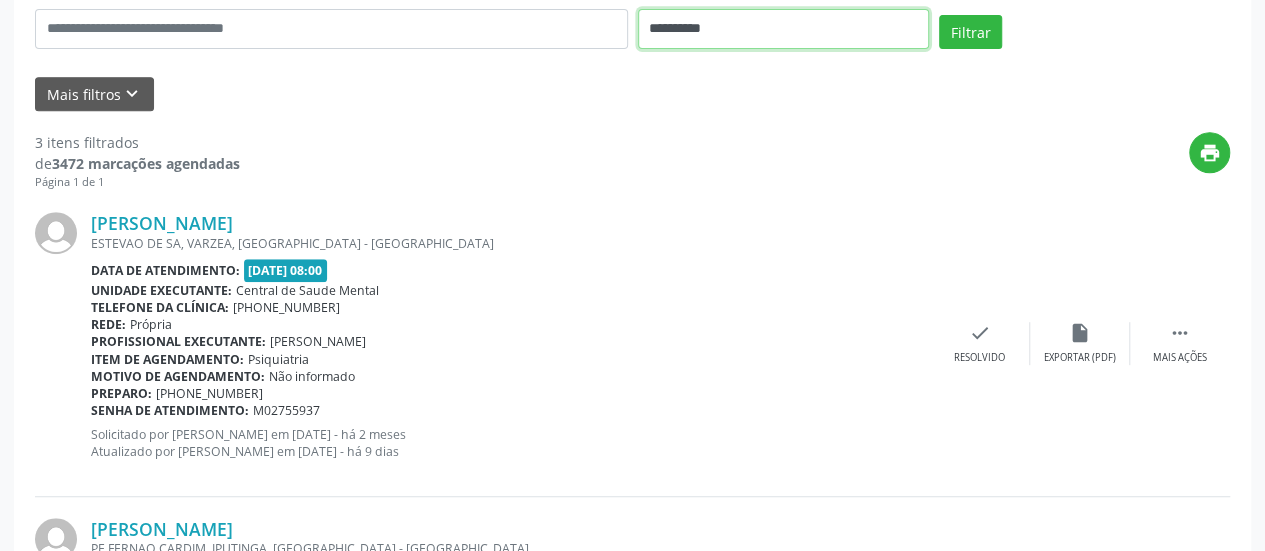 click on "**********" at bounding box center [783, 29] 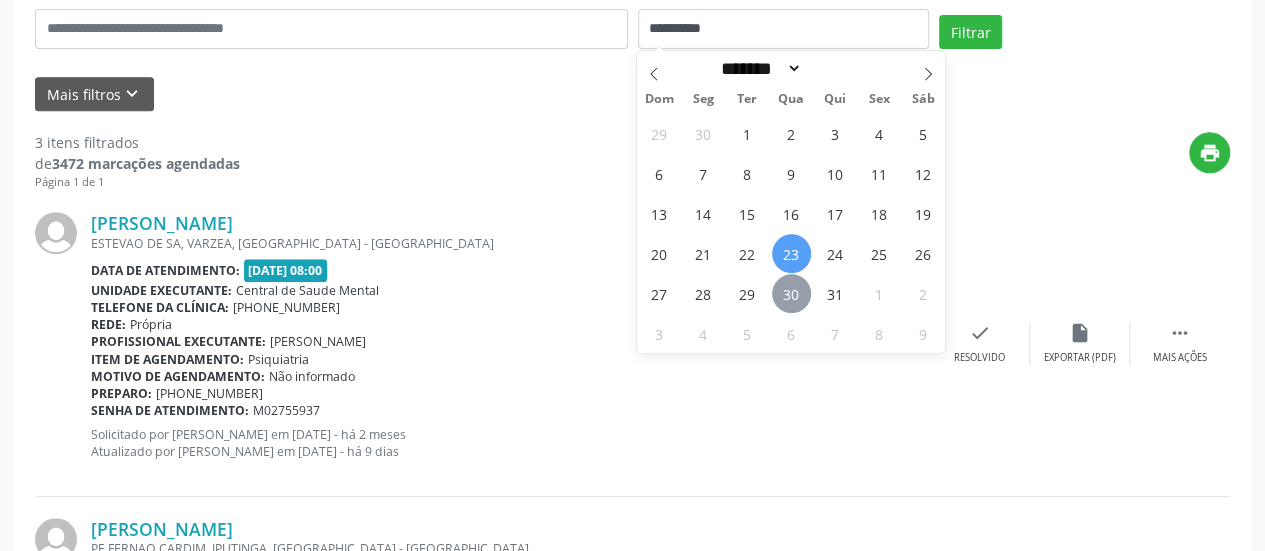 click on "30" at bounding box center [791, 293] 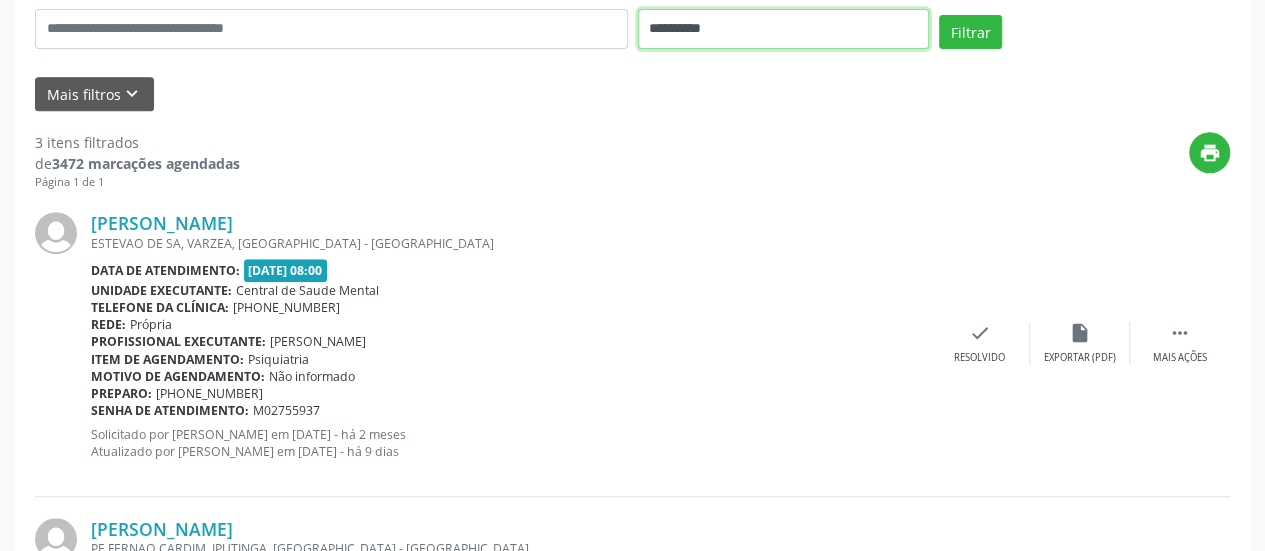 click on "**********" at bounding box center (783, 29) 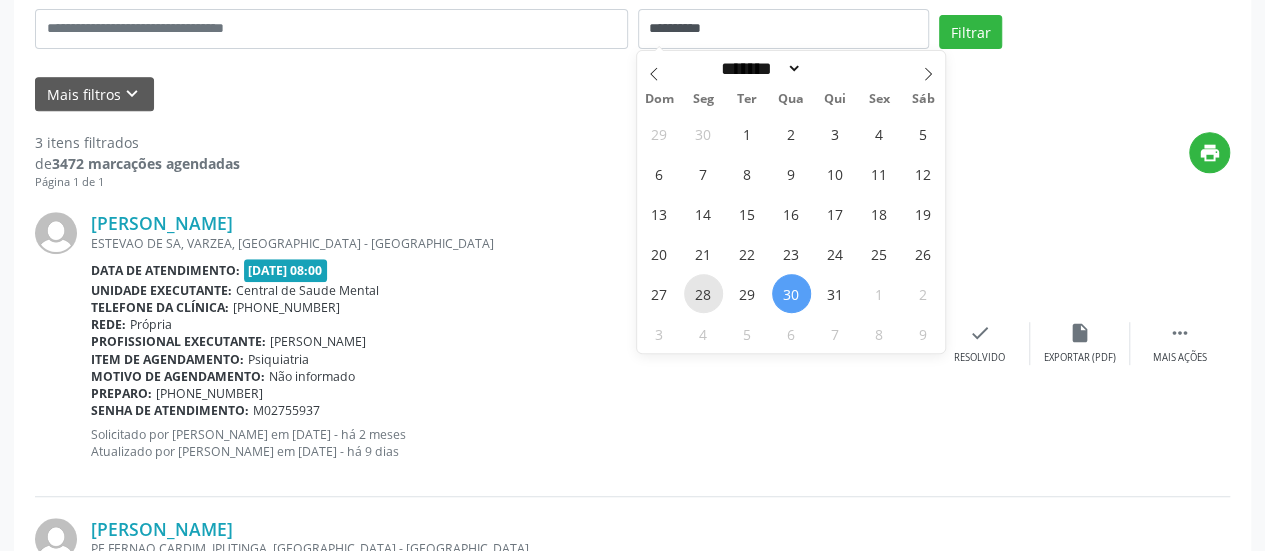click on "28" at bounding box center (703, 293) 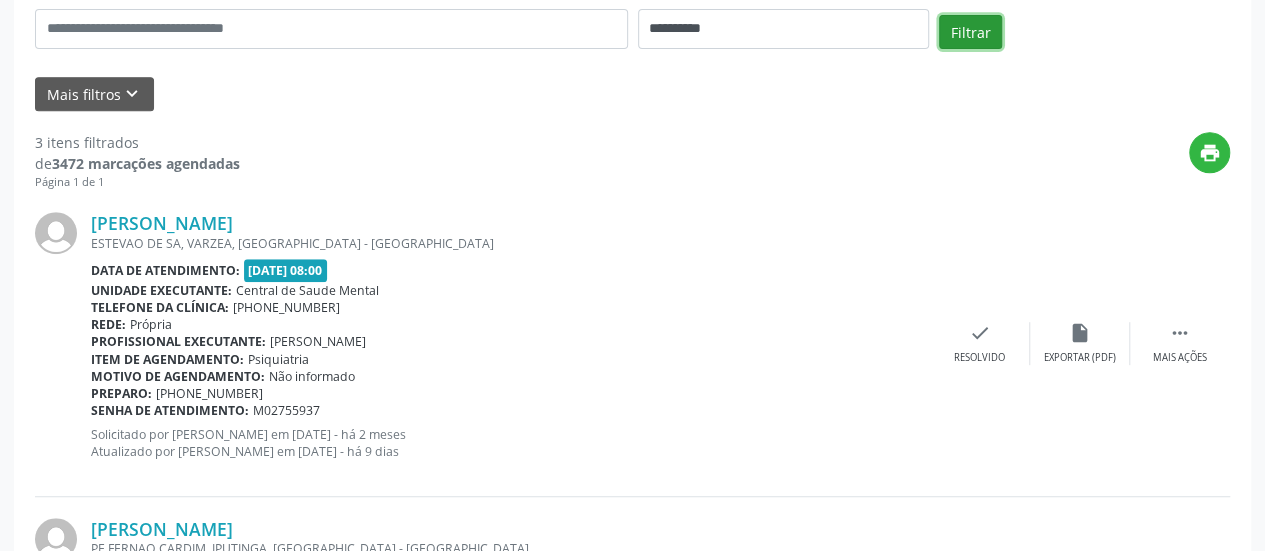 click on "Filtrar" at bounding box center [970, 32] 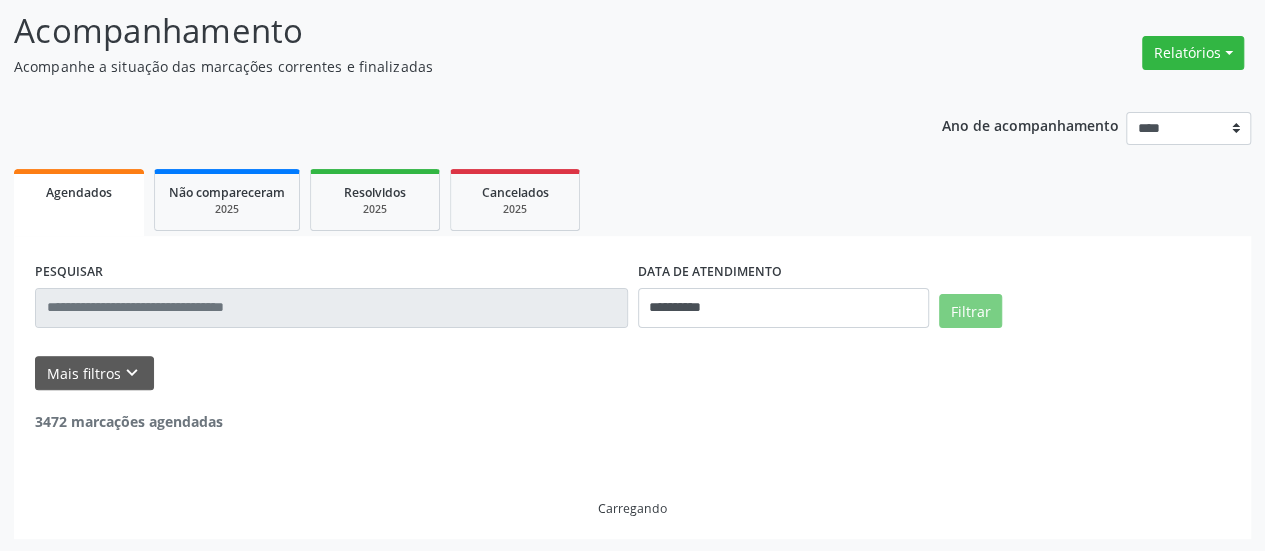 scroll, scrollTop: 387, scrollLeft: 0, axis: vertical 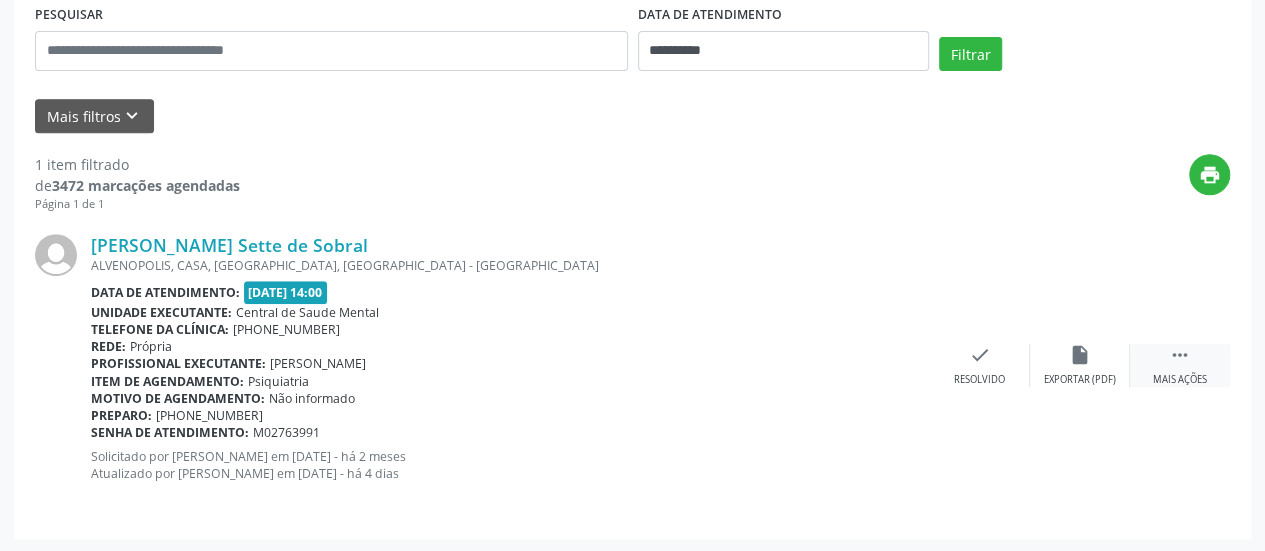 click on "" at bounding box center (1180, 355) 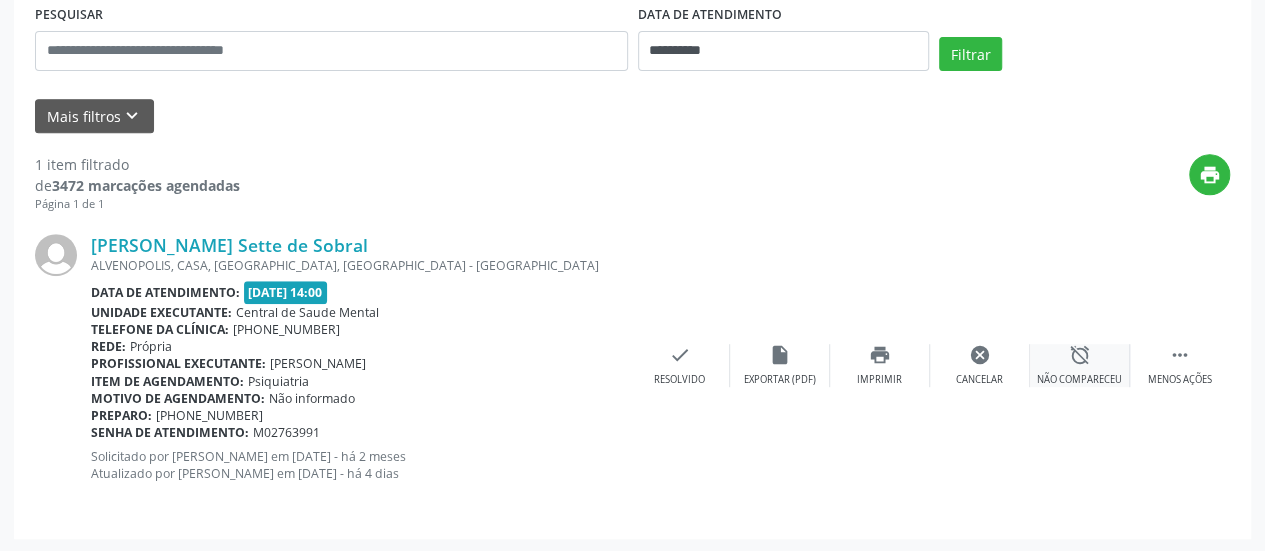 click on "alarm_off" at bounding box center (1080, 355) 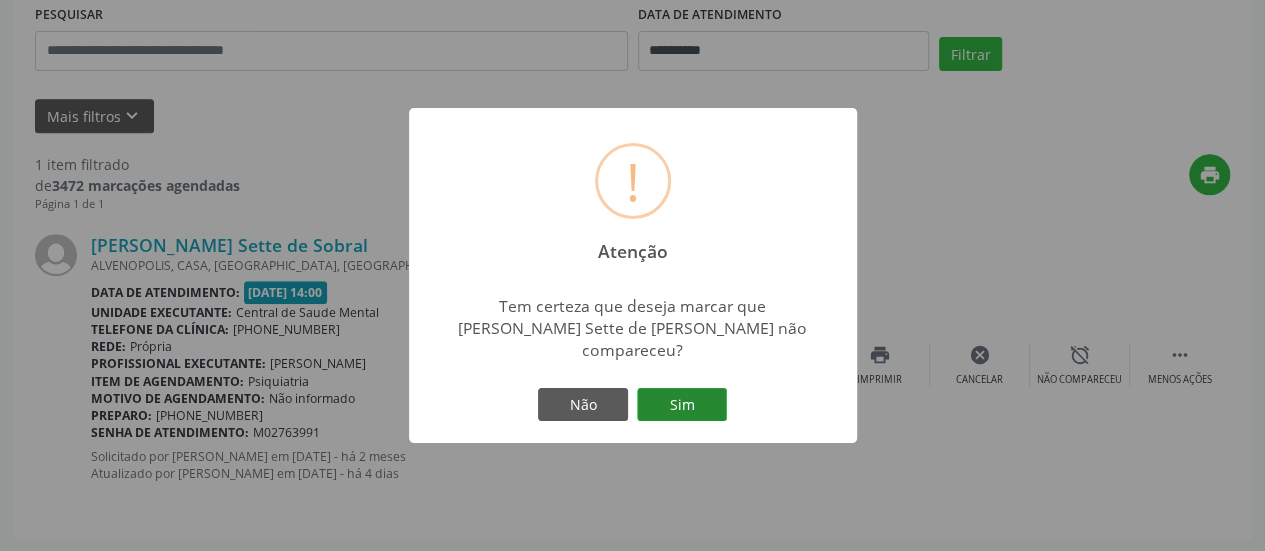 click on "Sim" at bounding box center (682, 405) 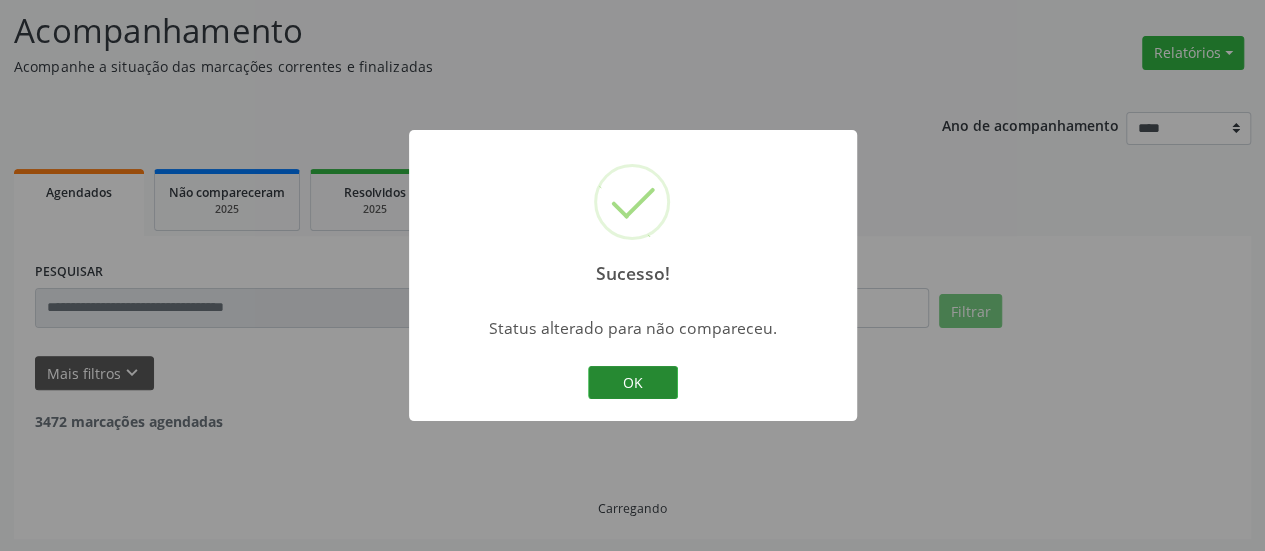 click on "OK" at bounding box center [633, 383] 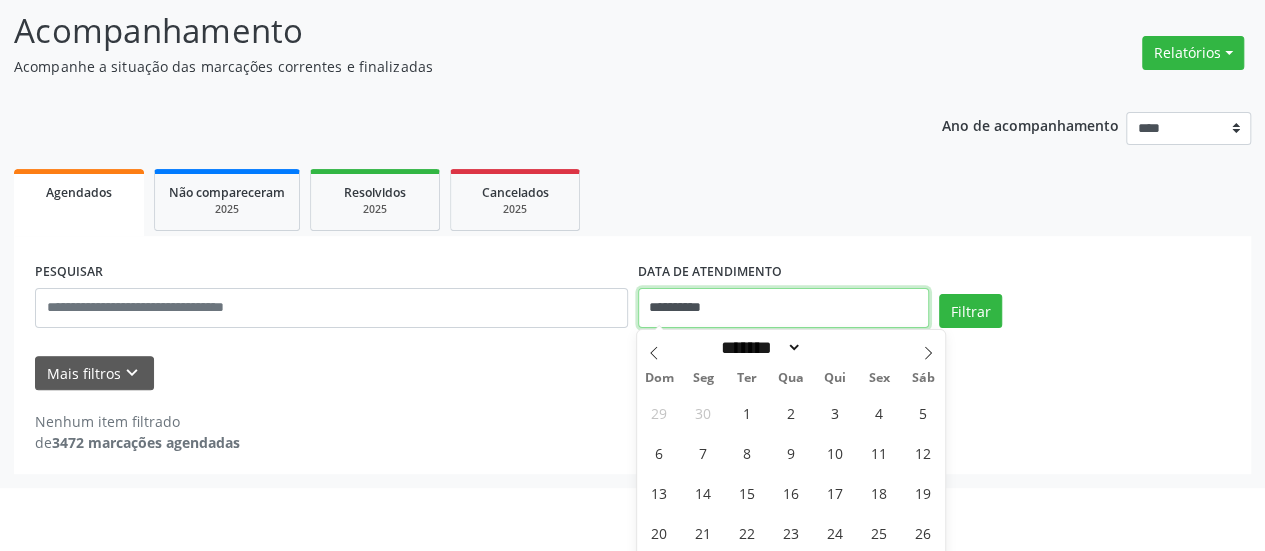 click on "**********" at bounding box center [632, 145] 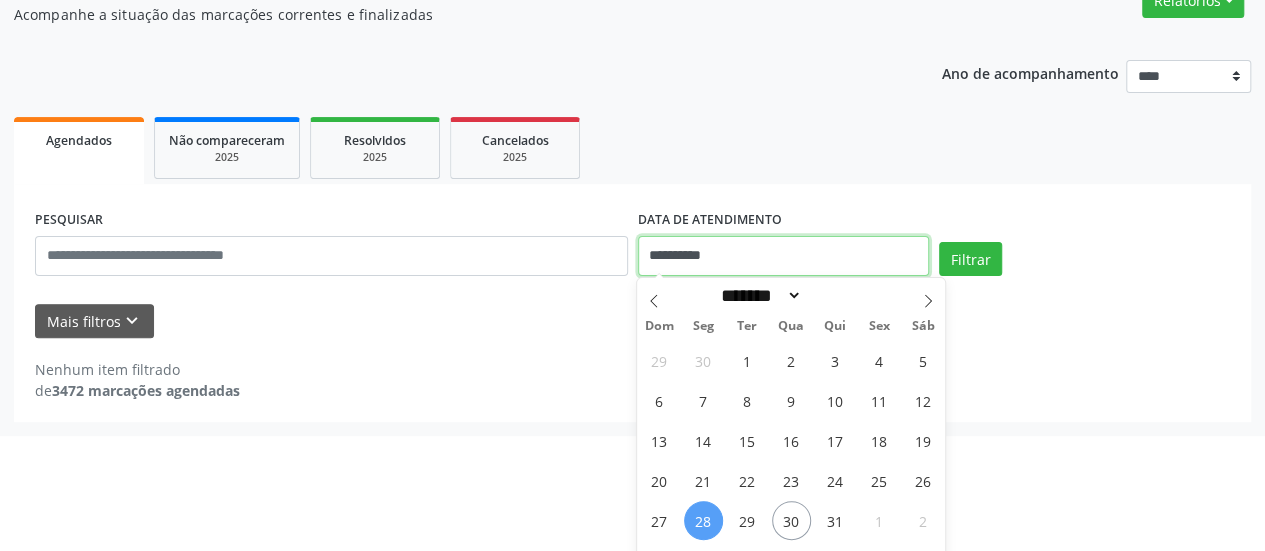 scroll, scrollTop: 210, scrollLeft: 0, axis: vertical 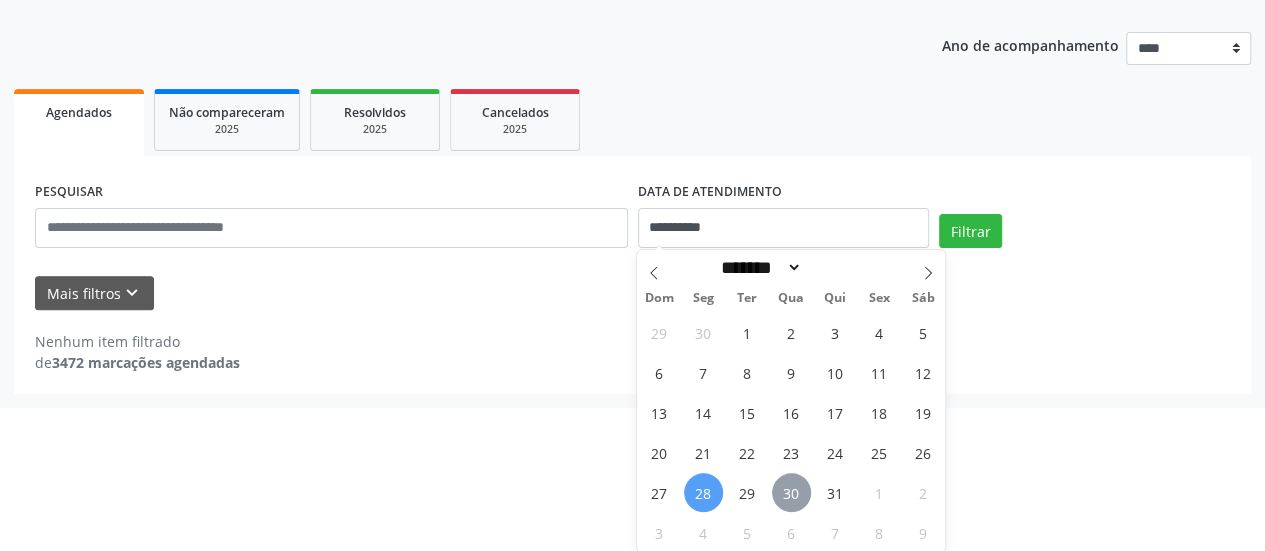 click on "30" at bounding box center (791, 492) 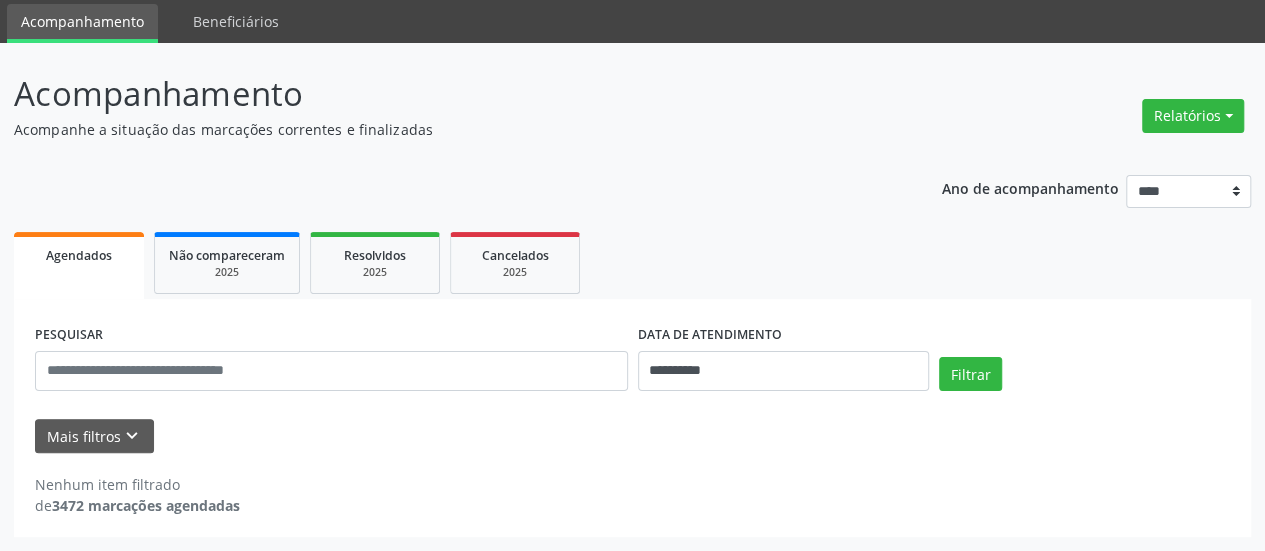 scroll, scrollTop: 66, scrollLeft: 0, axis: vertical 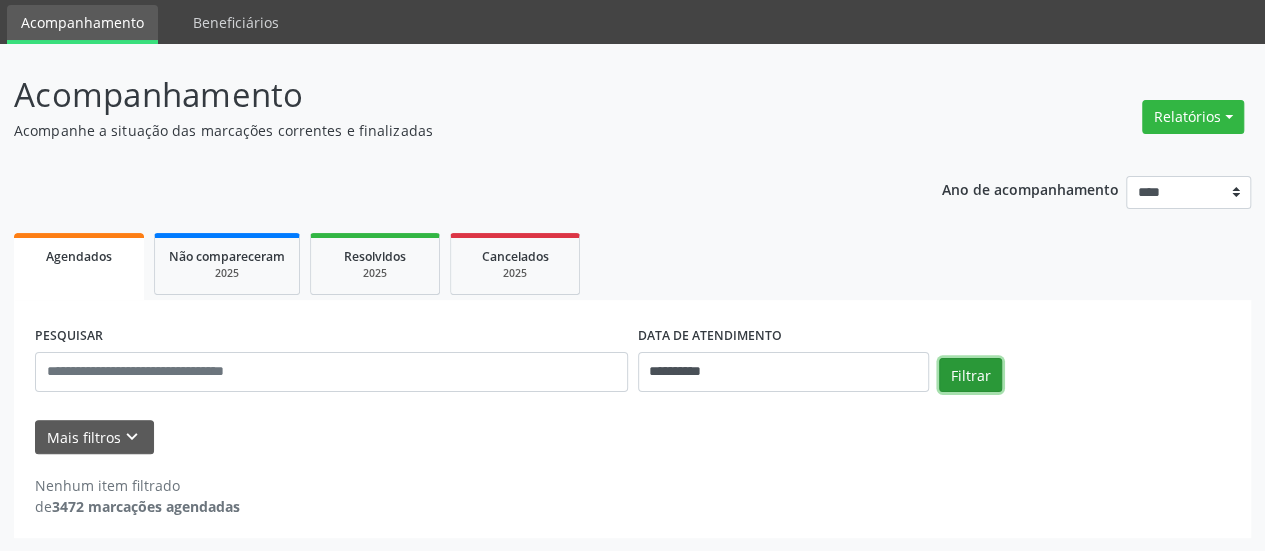 click on "Filtrar" at bounding box center (970, 375) 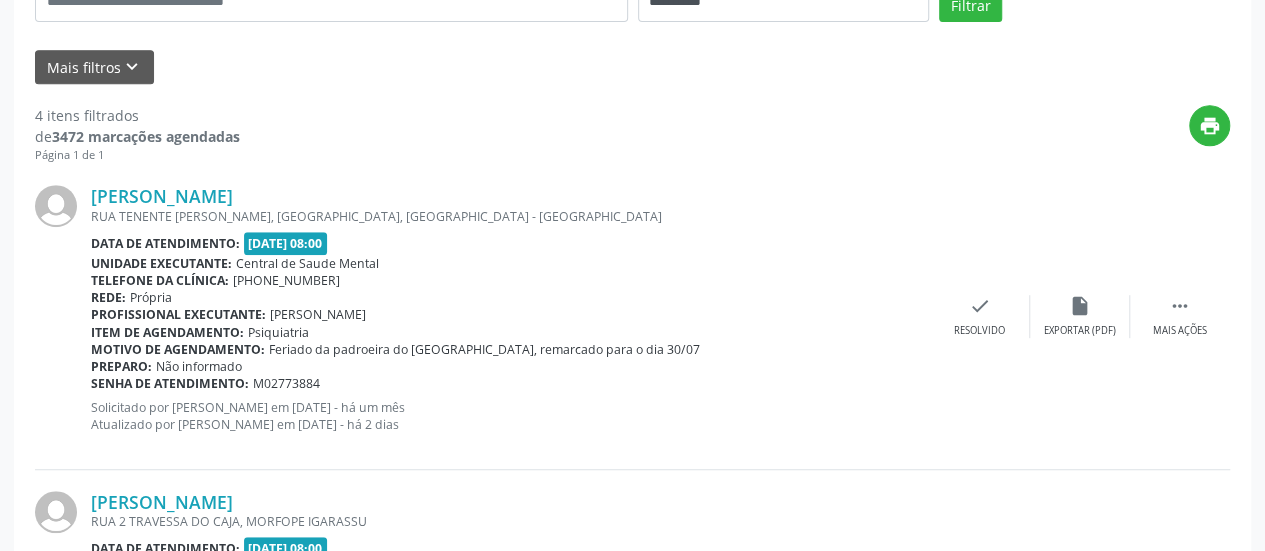 scroll, scrollTop: 466, scrollLeft: 0, axis: vertical 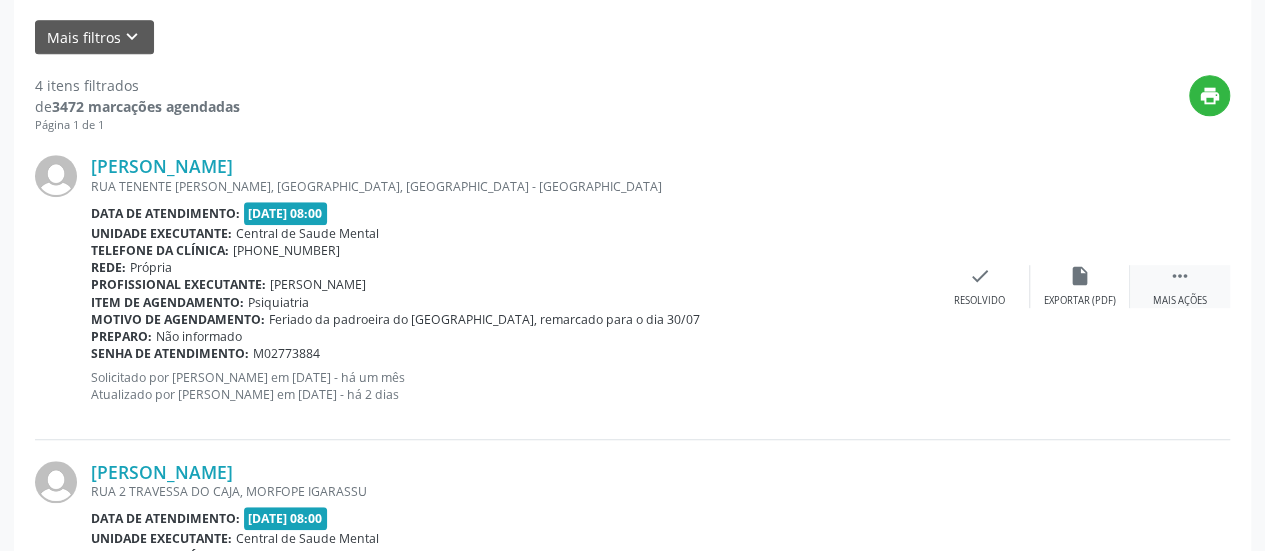 click on "" at bounding box center [1180, 276] 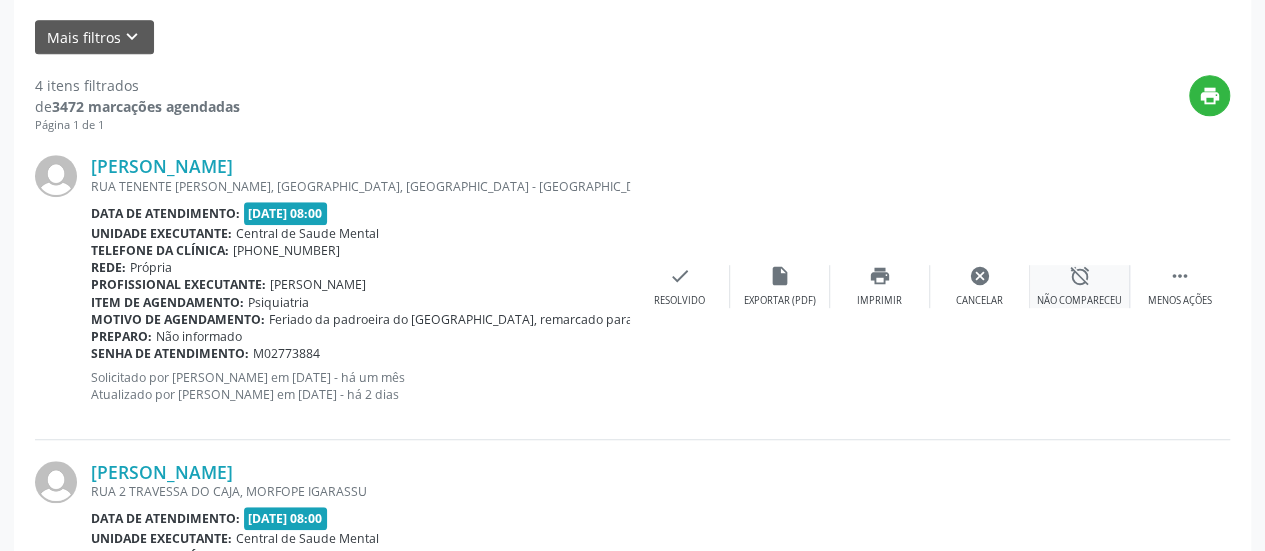 click on "alarm_off
Não compareceu" at bounding box center [1080, 286] 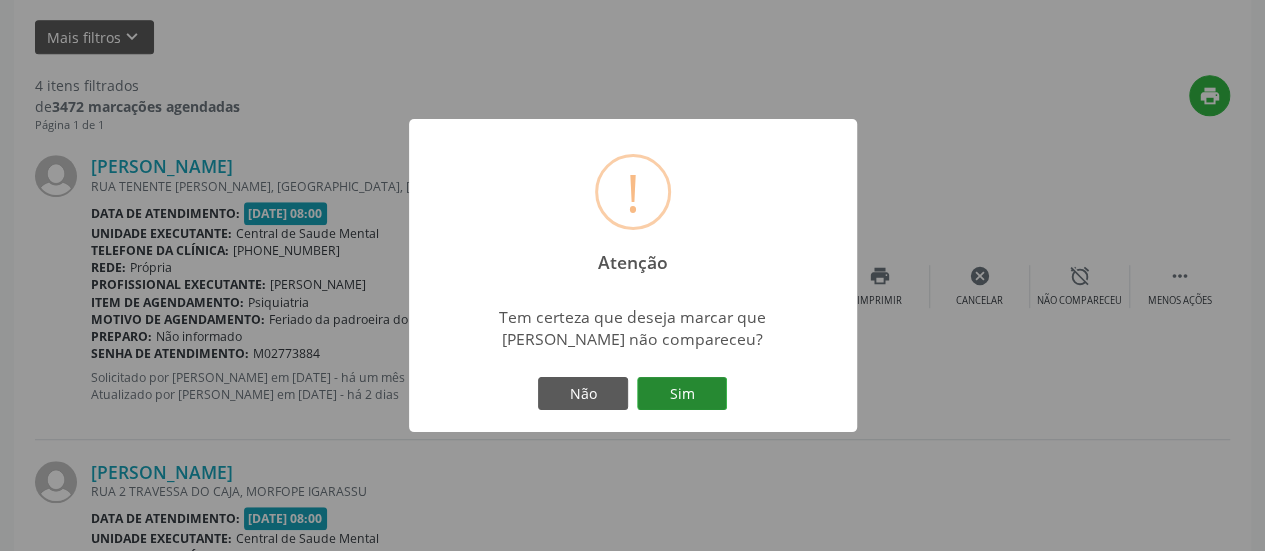 click on "Sim" at bounding box center (682, 394) 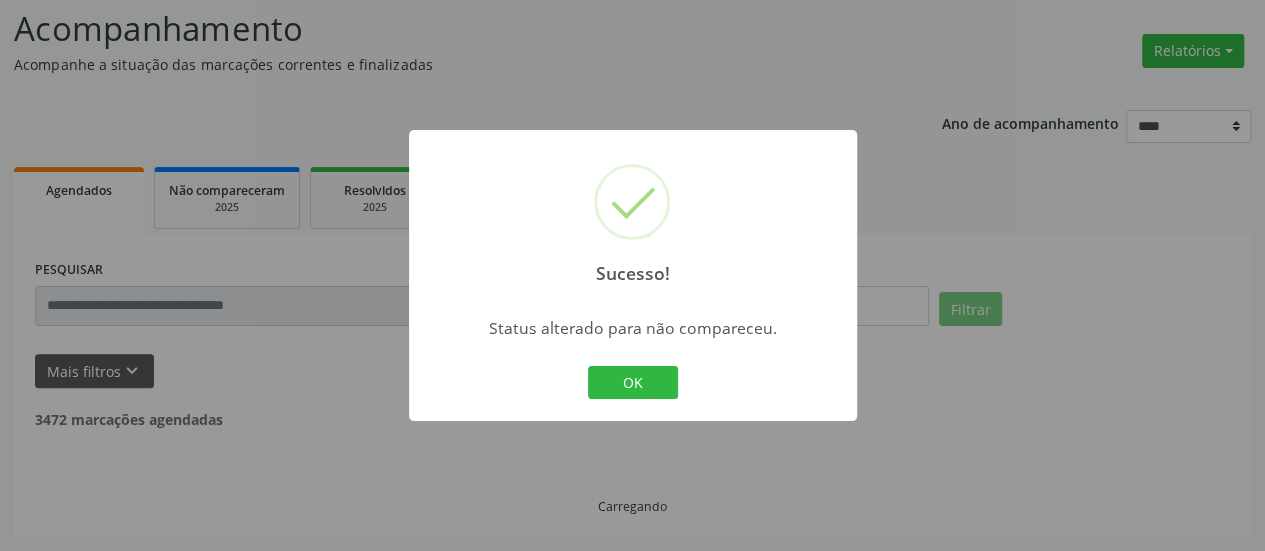 scroll, scrollTop: 130, scrollLeft: 0, axis: vertical 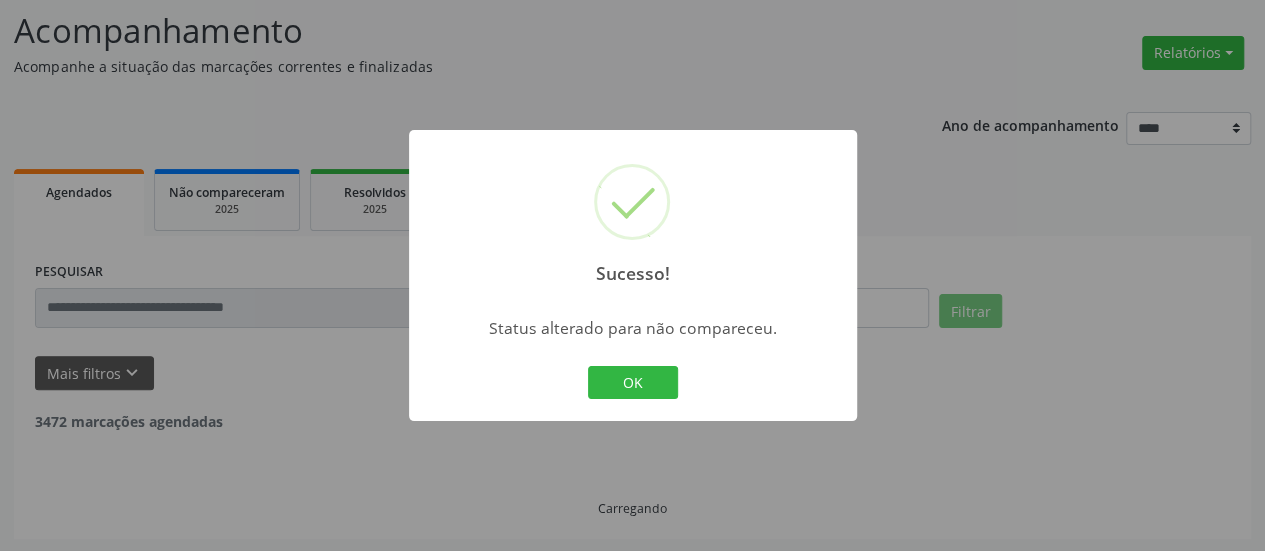 click on "OK Cancel" at bounding box center [632, 383] 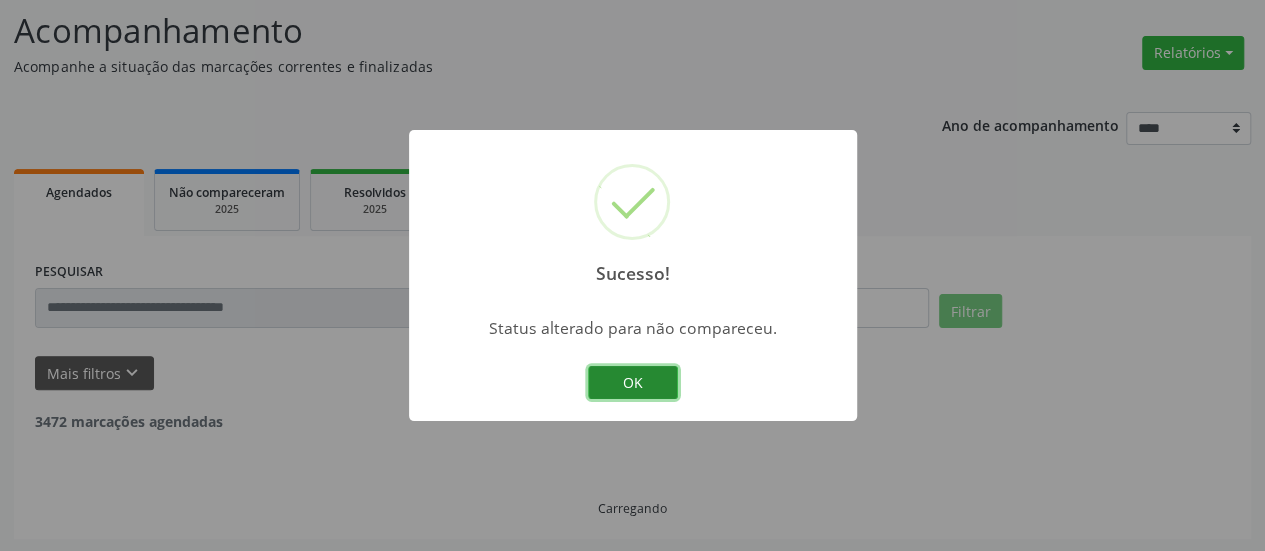 click on "OK" at bounding box center [633, 383] 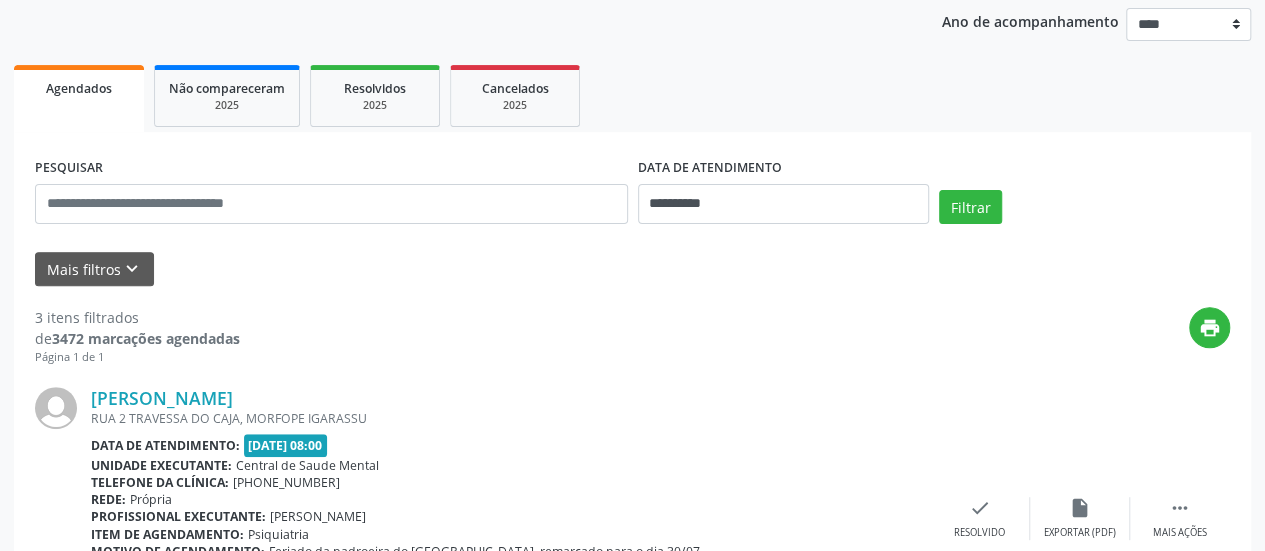 scroll, scrollTop: 430, scrollLeft: 0, axis: vertical 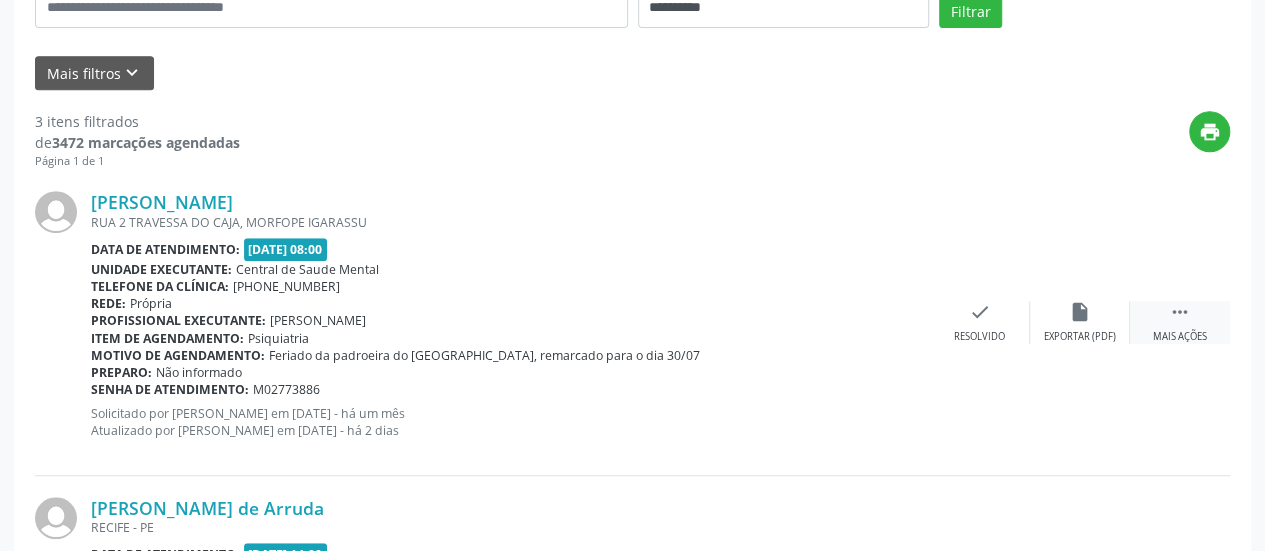 click on "" at bounding box center [1180, 312] 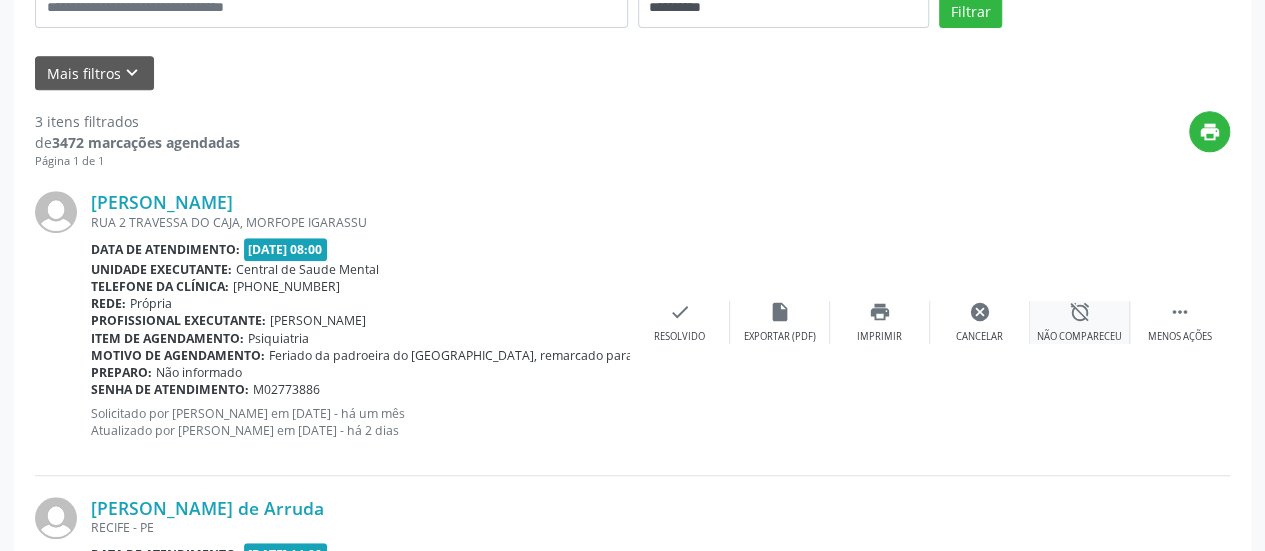 click on "alarm_off" at bounding box center [1080, 312] 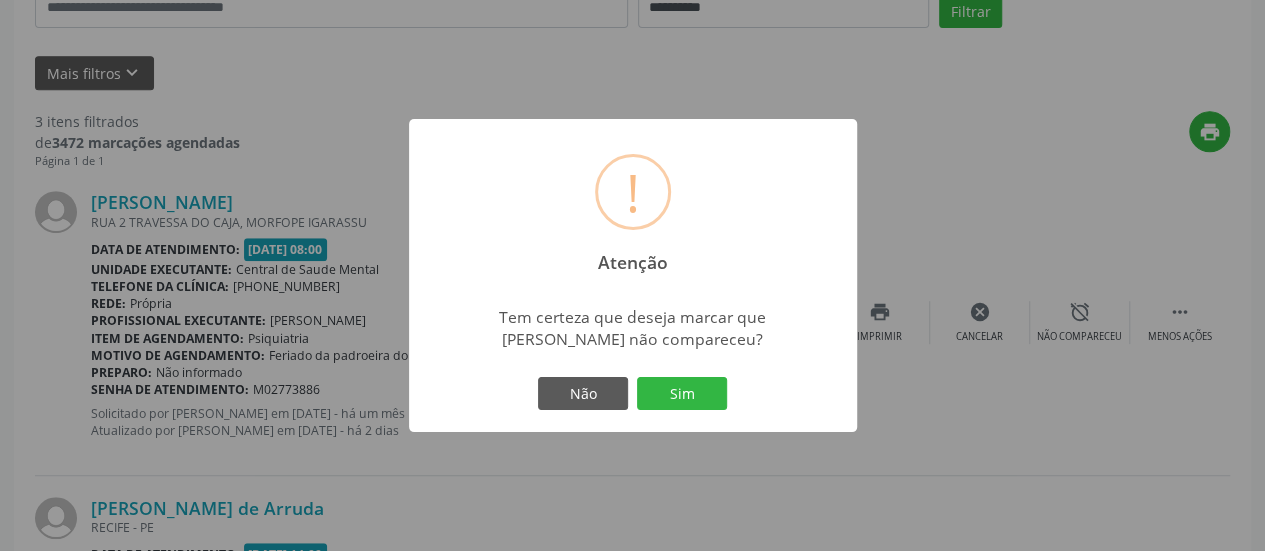 click on "Não Sim" at bounding box center (633, 394) 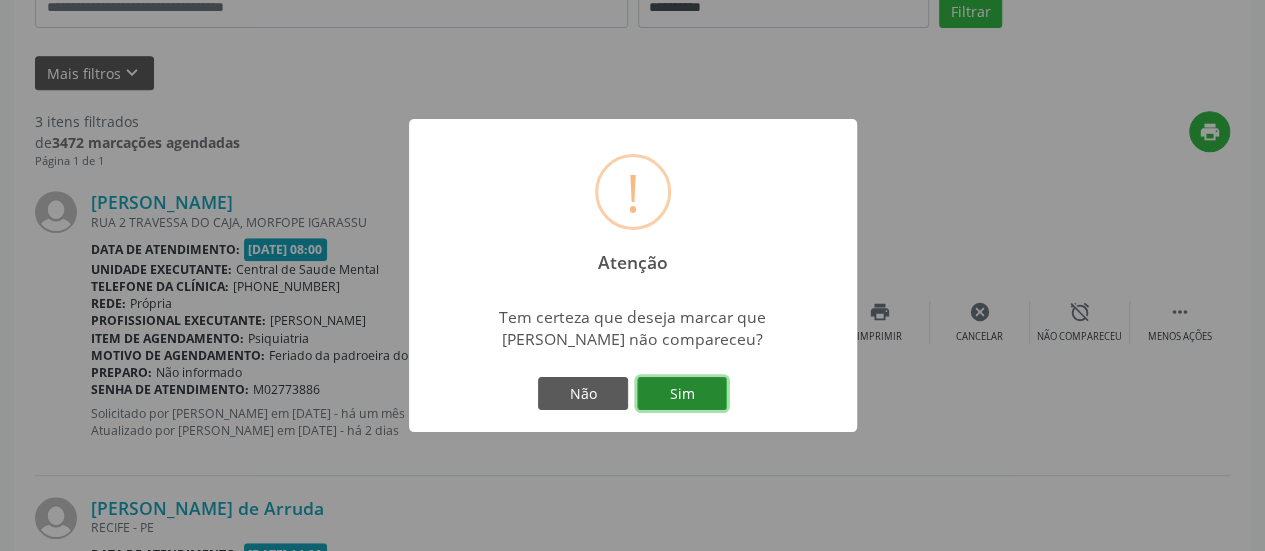 click on "Sim" at bounding box center [682, 394] 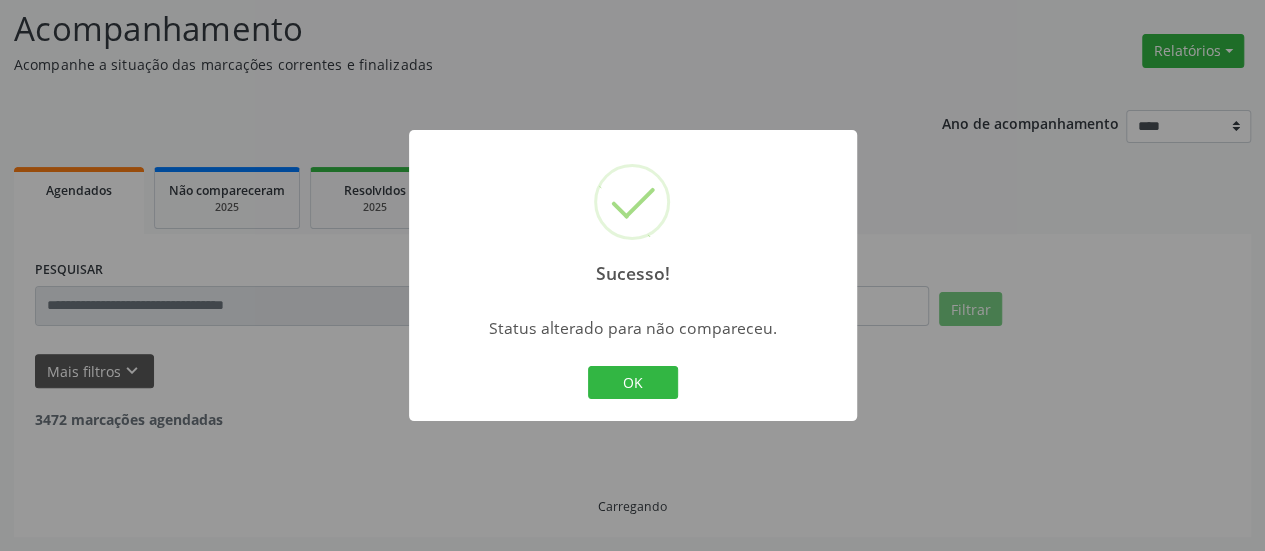 scroll, scrollTop: 130, scrollLeft: 0, axis: vertical 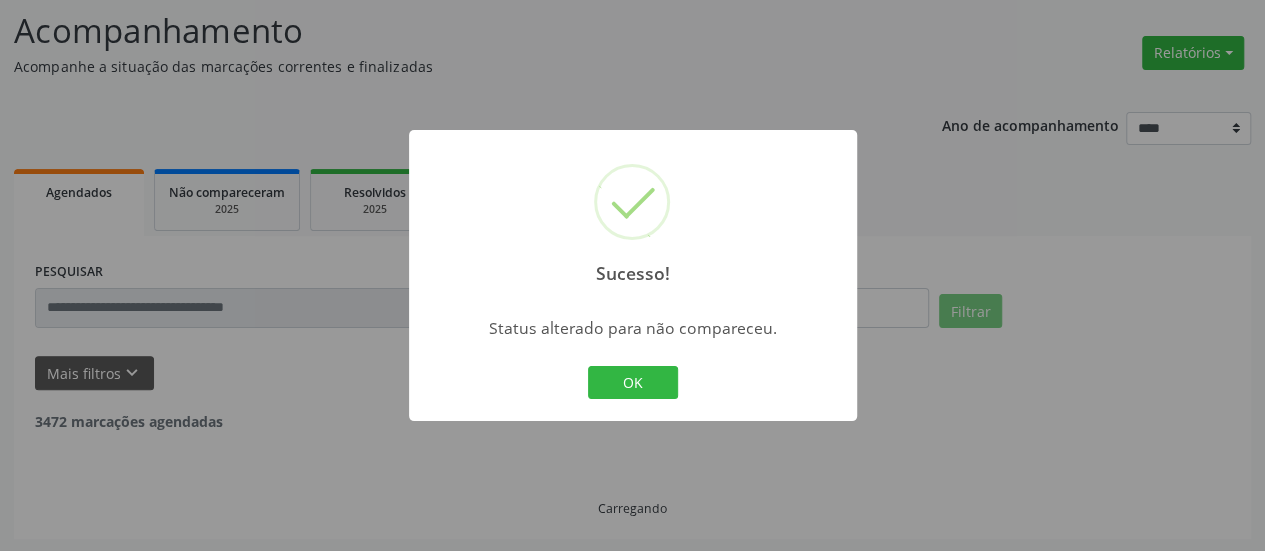 click on "OK Cancel" at bounding box center (632, 383) 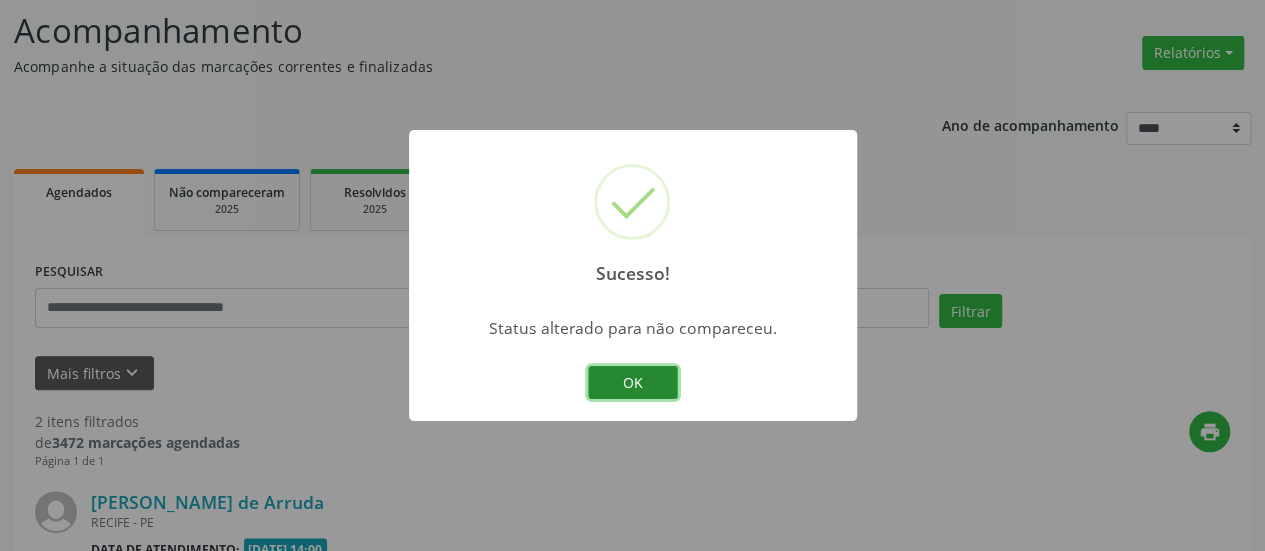 click on "OK" at bounding box center (633, 383) 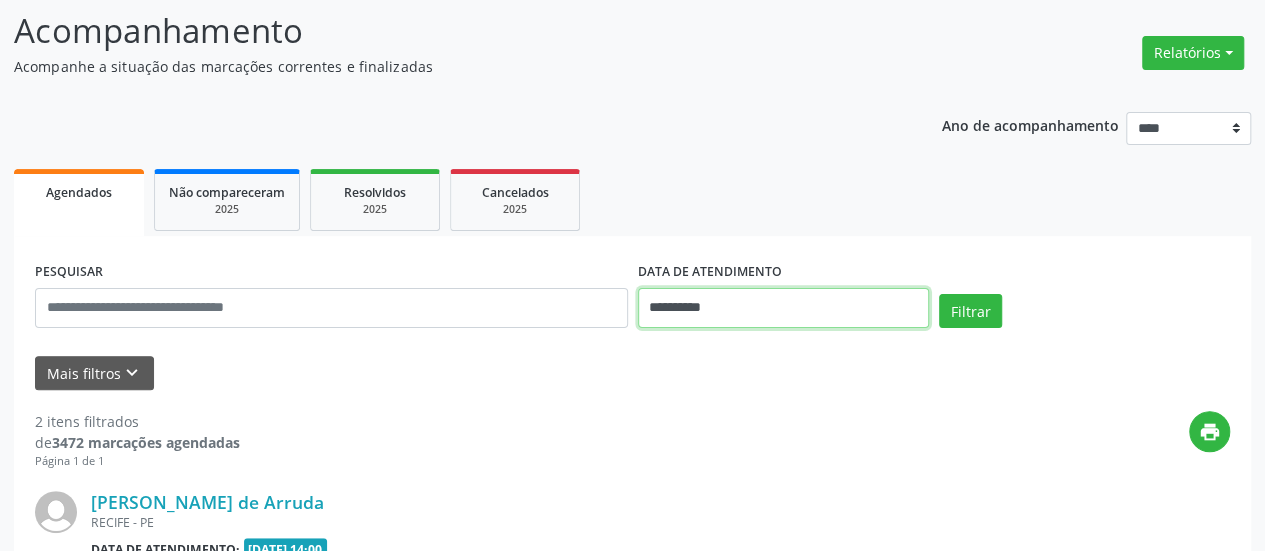 click on "**********" at bounding box center [783, 308] 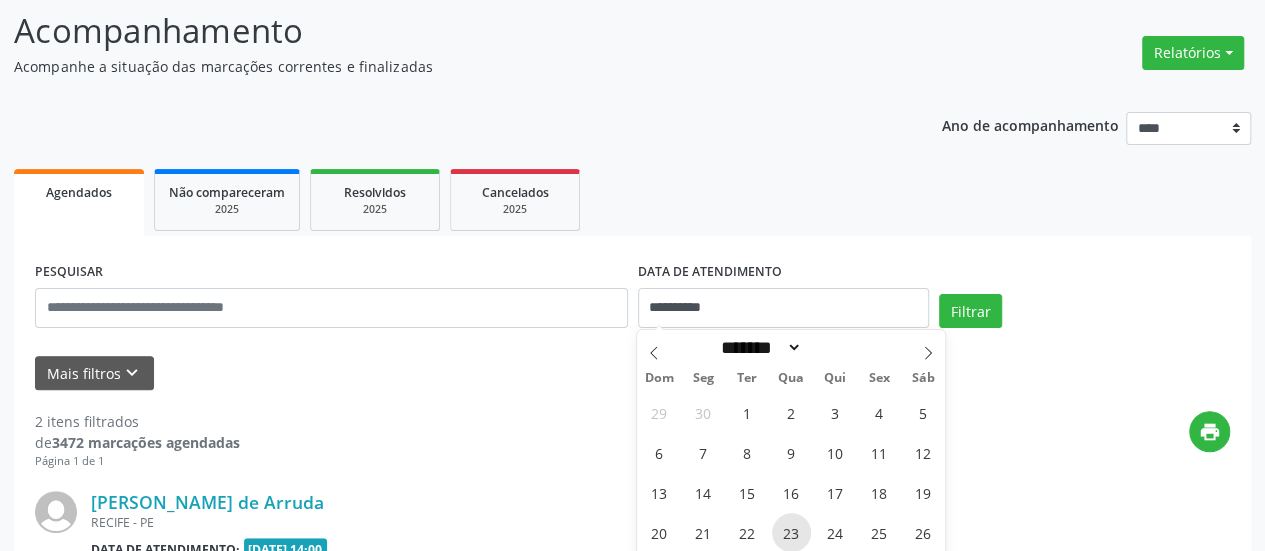 click on "23" at bounding box center [791, 532] 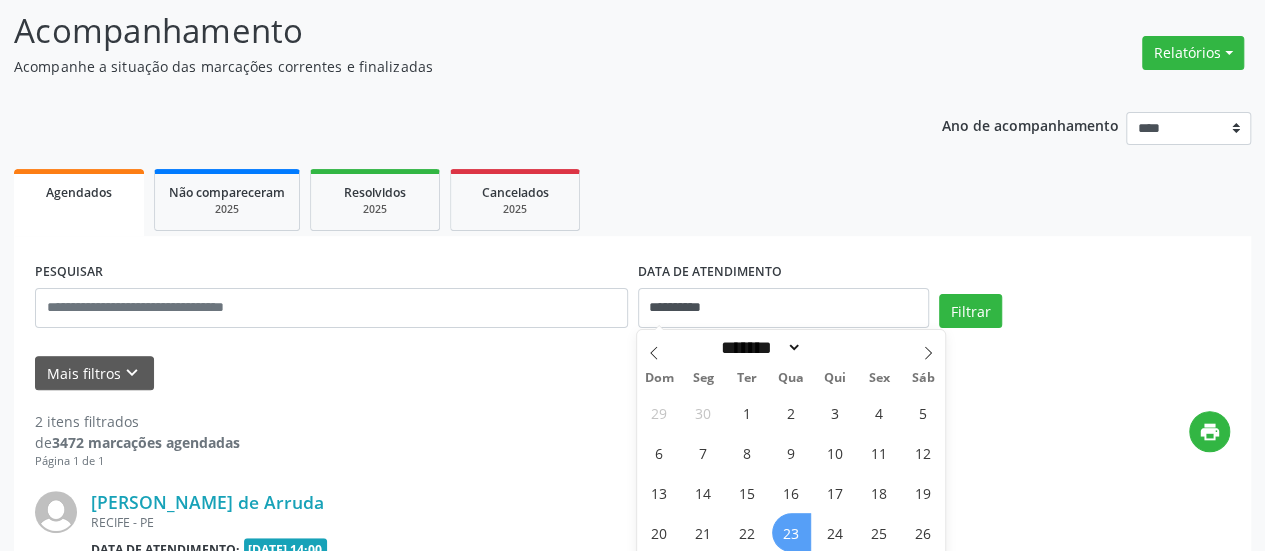 click on "23" at bounding box center [791, 532] 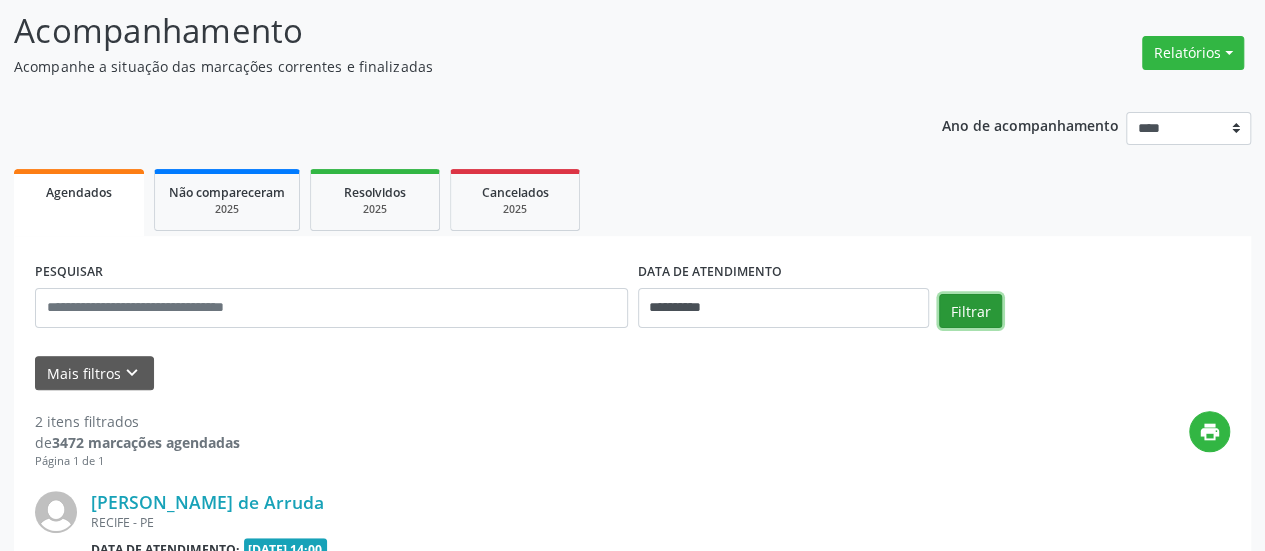 click on "Filtrar" at bounding box center [970, 311] 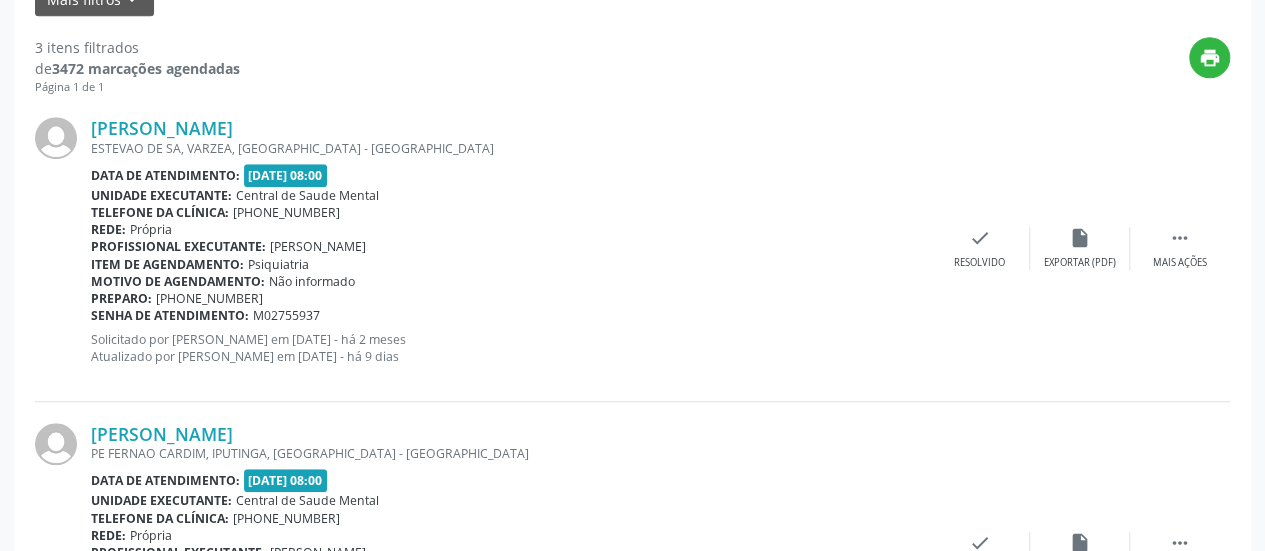 scroll, scrollTop: 530, scrollLeft: 0, axis: vertical 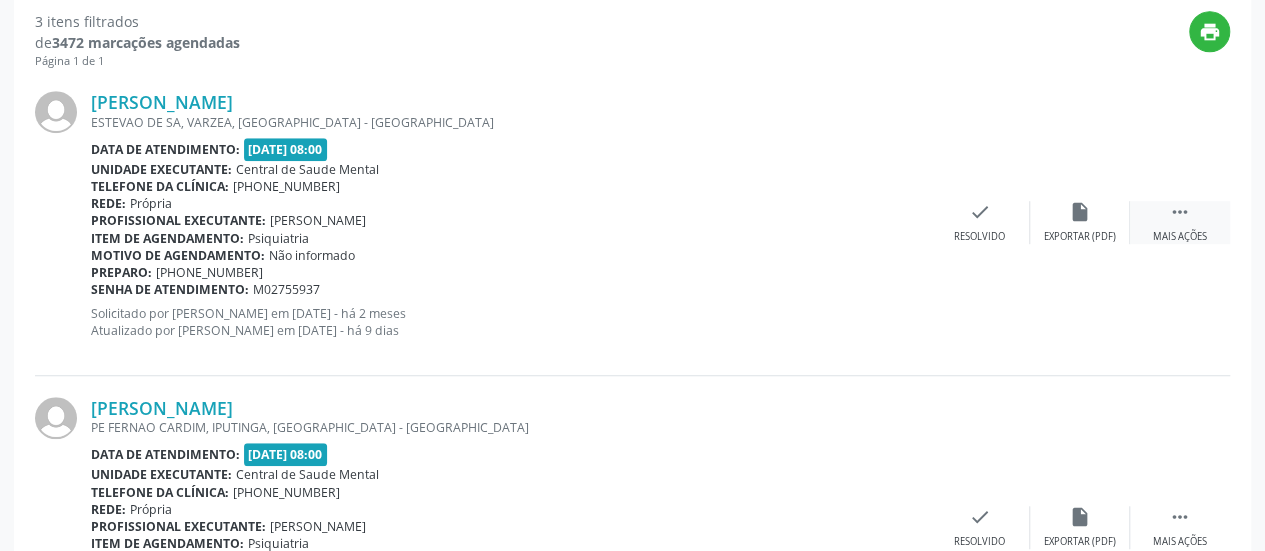 click on "" at bounding box center [1180, 212] 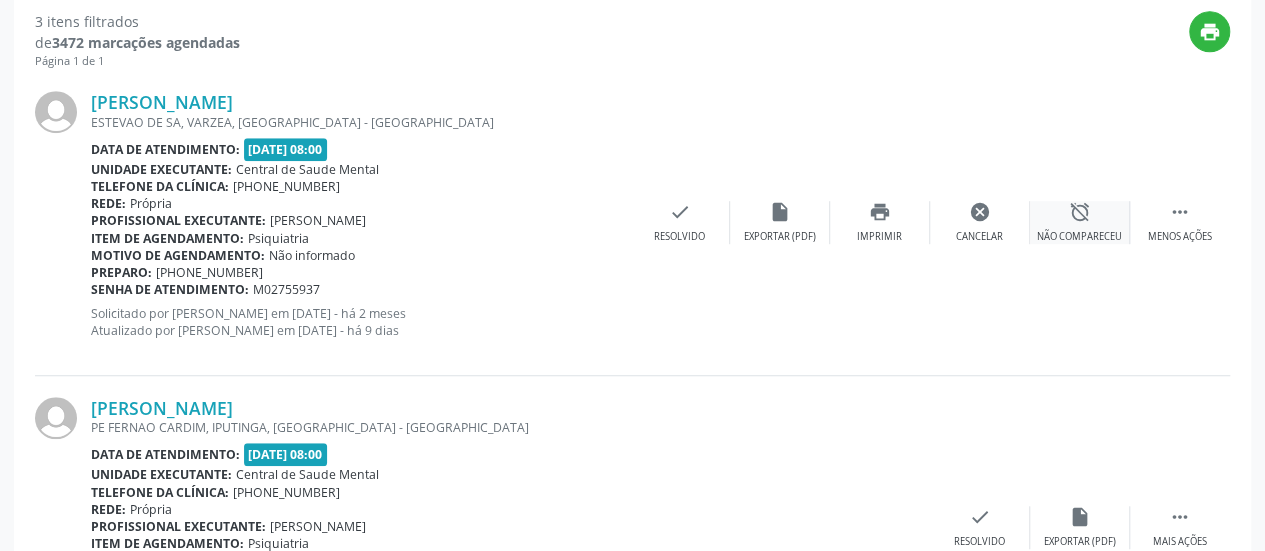 click on "alarm_off" at bounding box center [1080, 212] 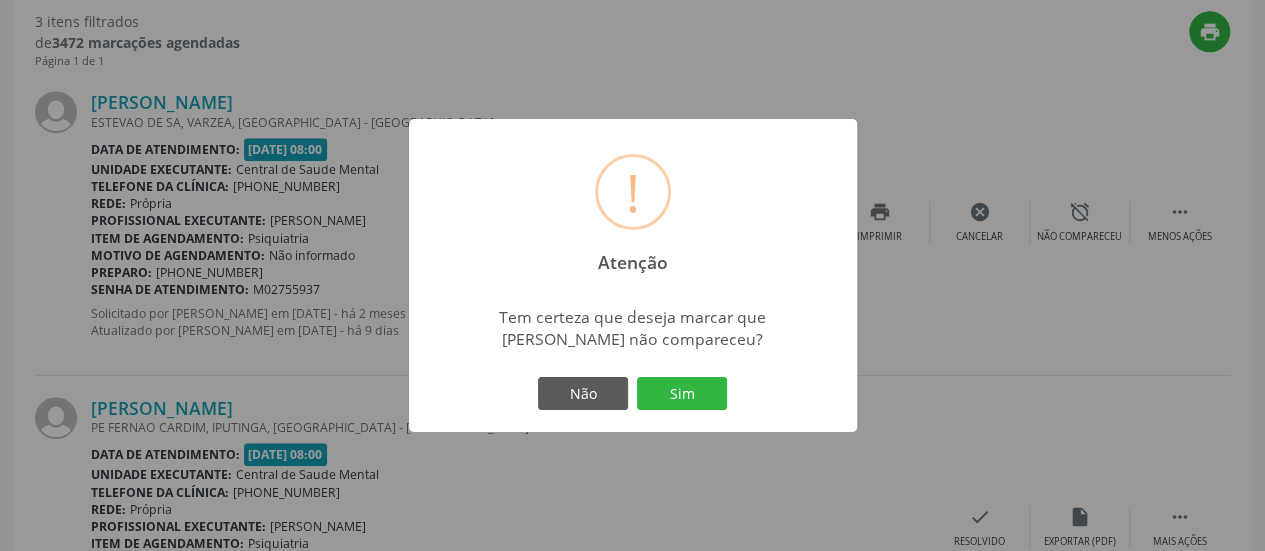 click on "Sim" at bounding box center (682, 394) 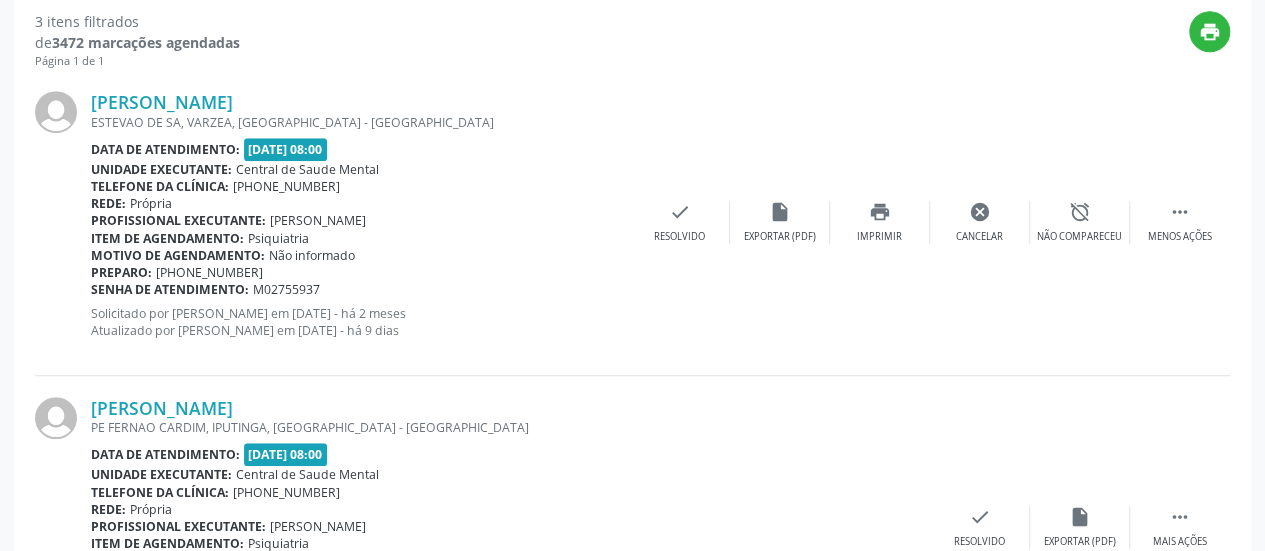 scroll, scrollTop: 130, scrollLeft: 0, axis: vertical 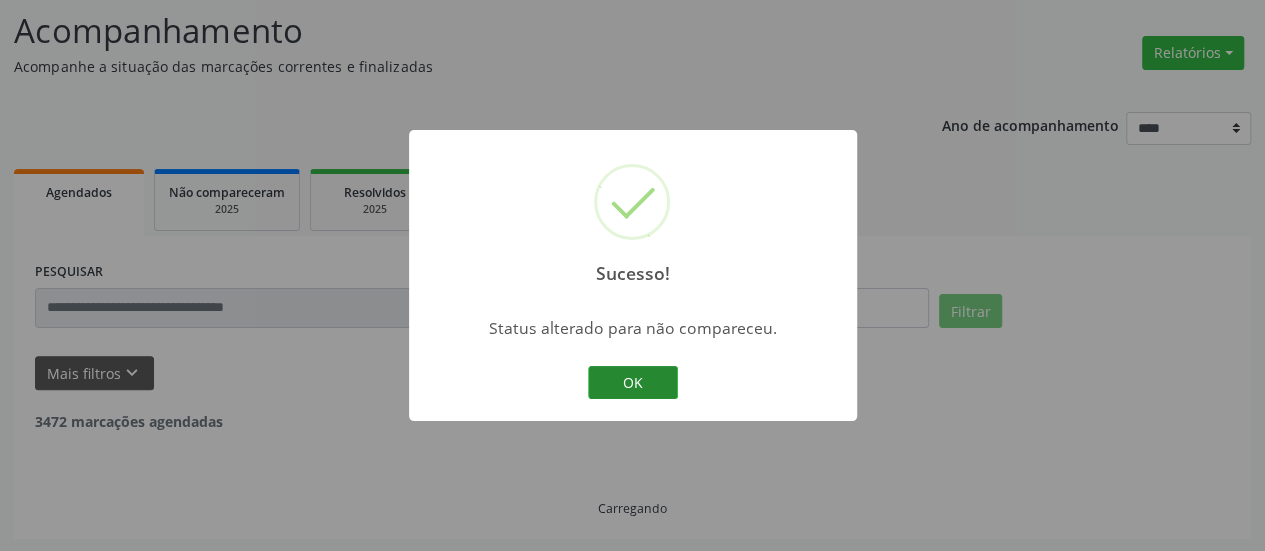 click on "OK" at bounding box center (633, 383) 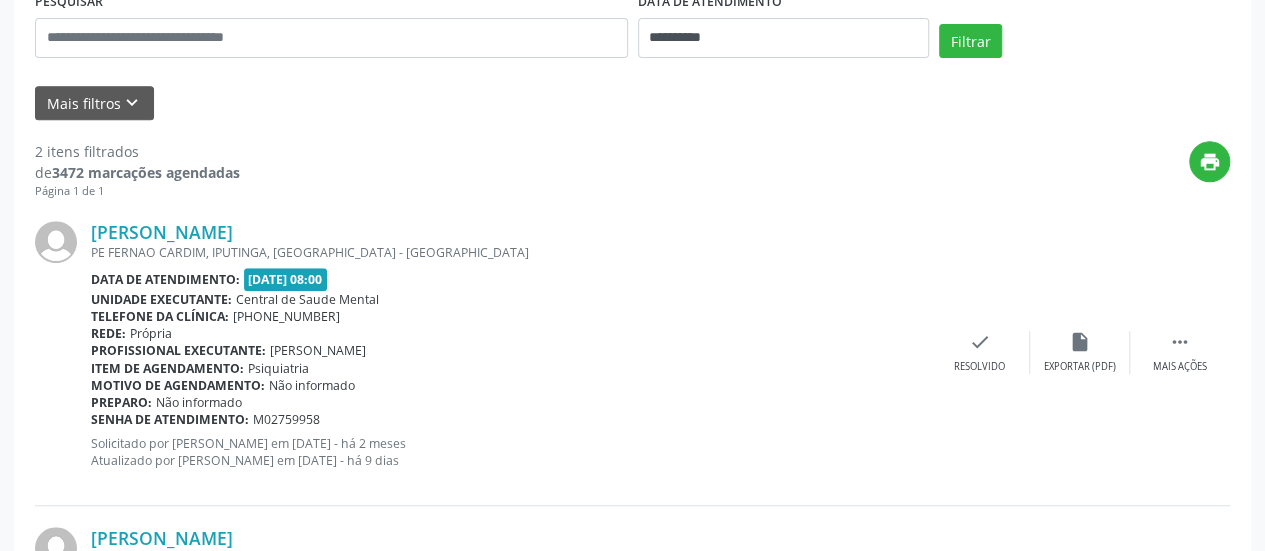 scroll, scrollTop: 430, scrollLeft: 0, axis: vertical 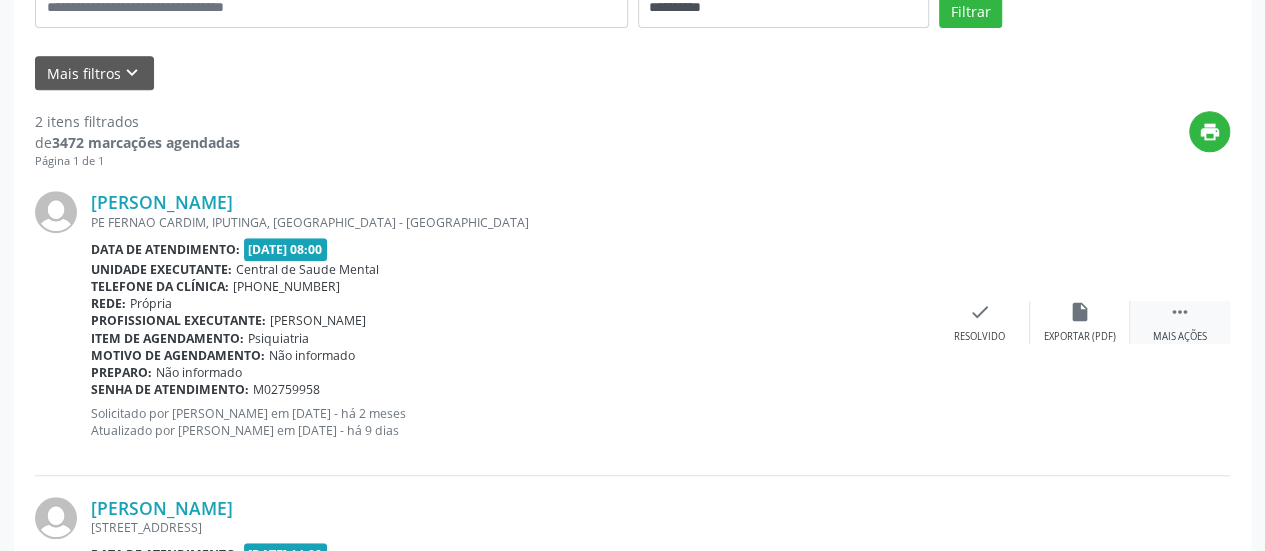 click on "" at bounding box center (1180, 312) 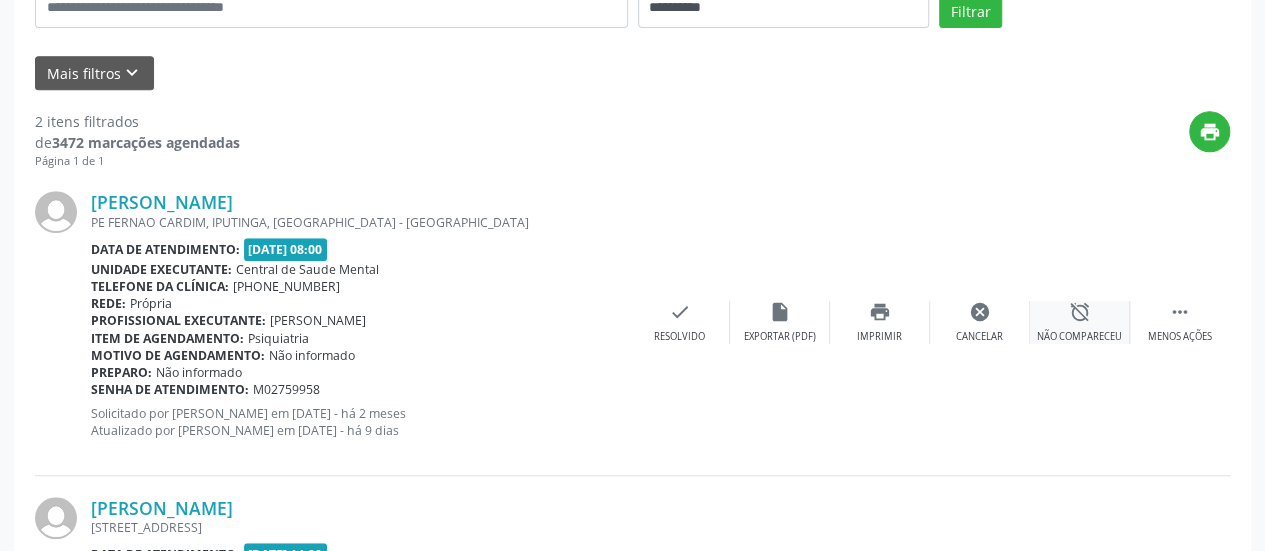 click on "alarm_off
Não compareceu" at bounding box center [1080, 322] 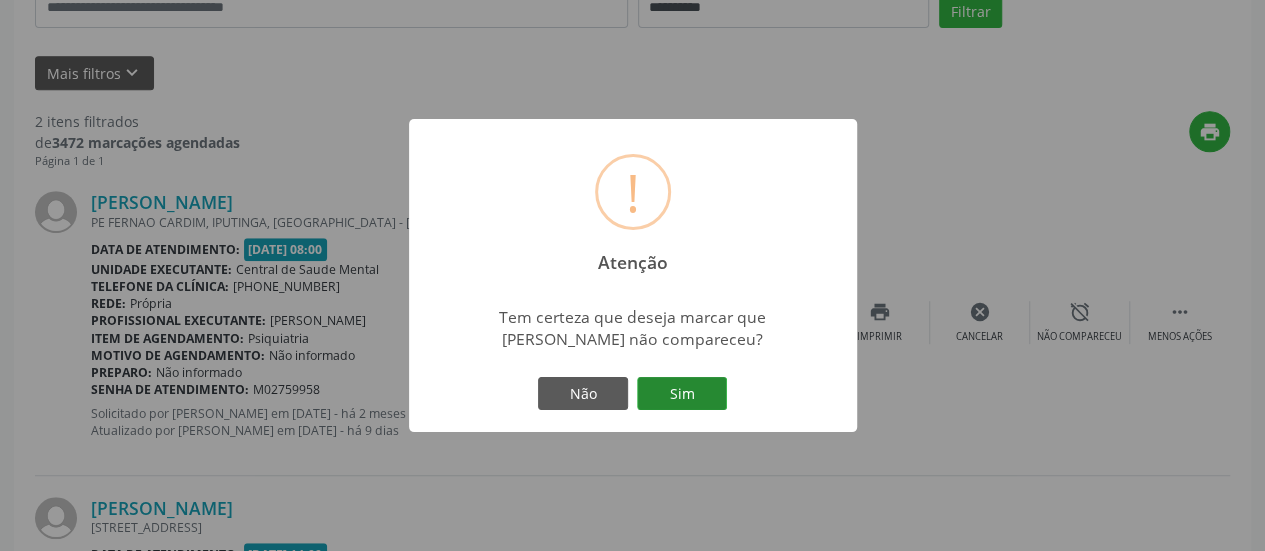 click on "Sim" at bounding box center (682, 394) 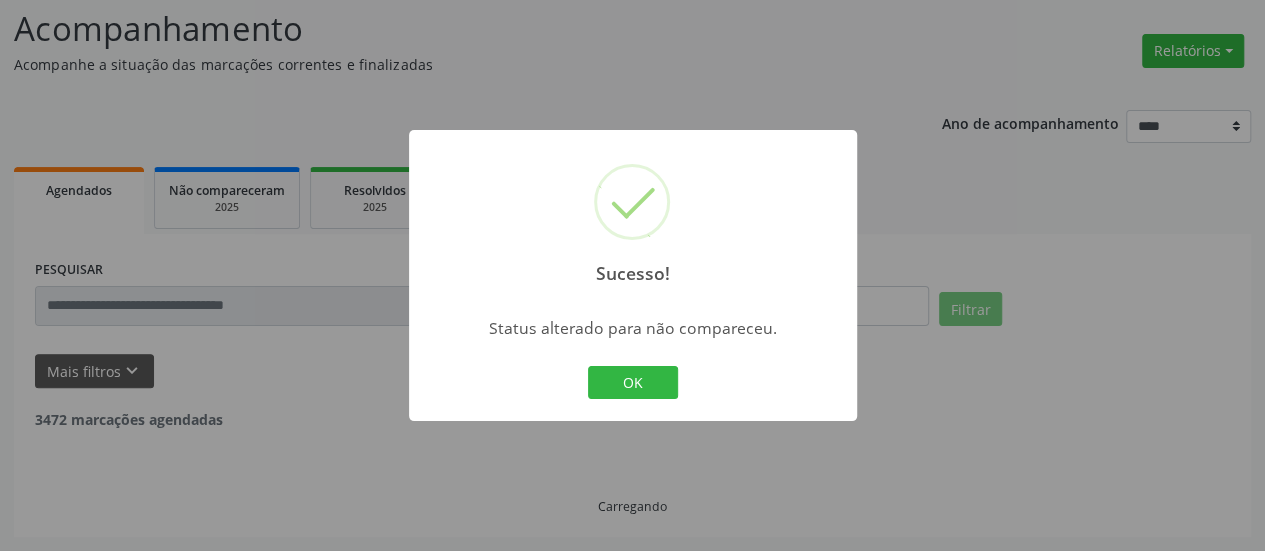 scroll, scrollTop: 130, scrollLeft: 0, axis: vertical 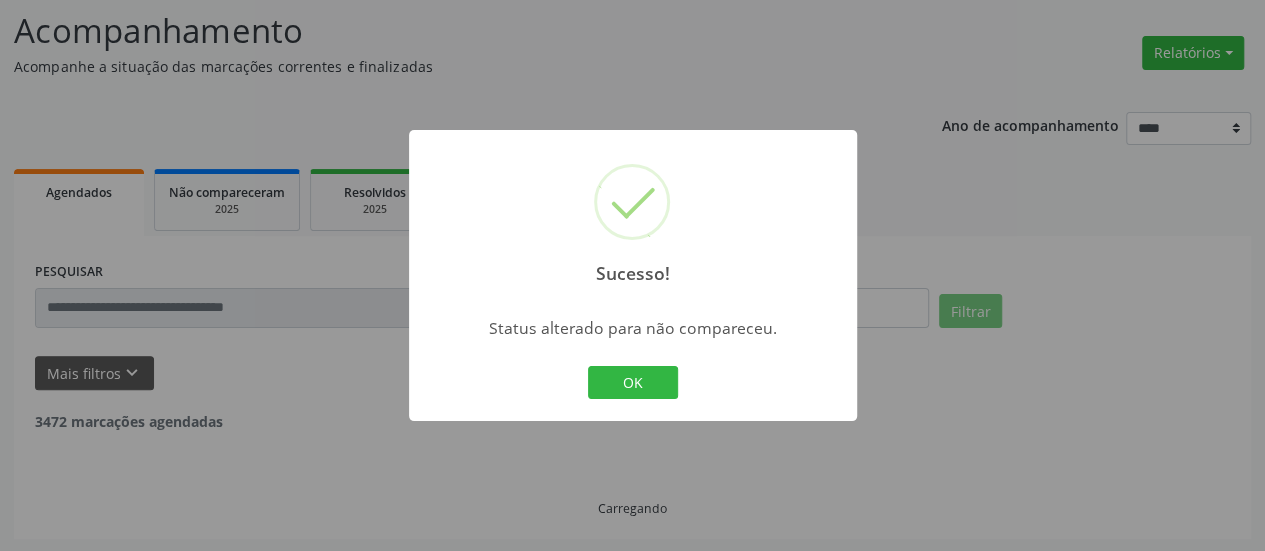click on "OK" at bounding box center [633, 383] 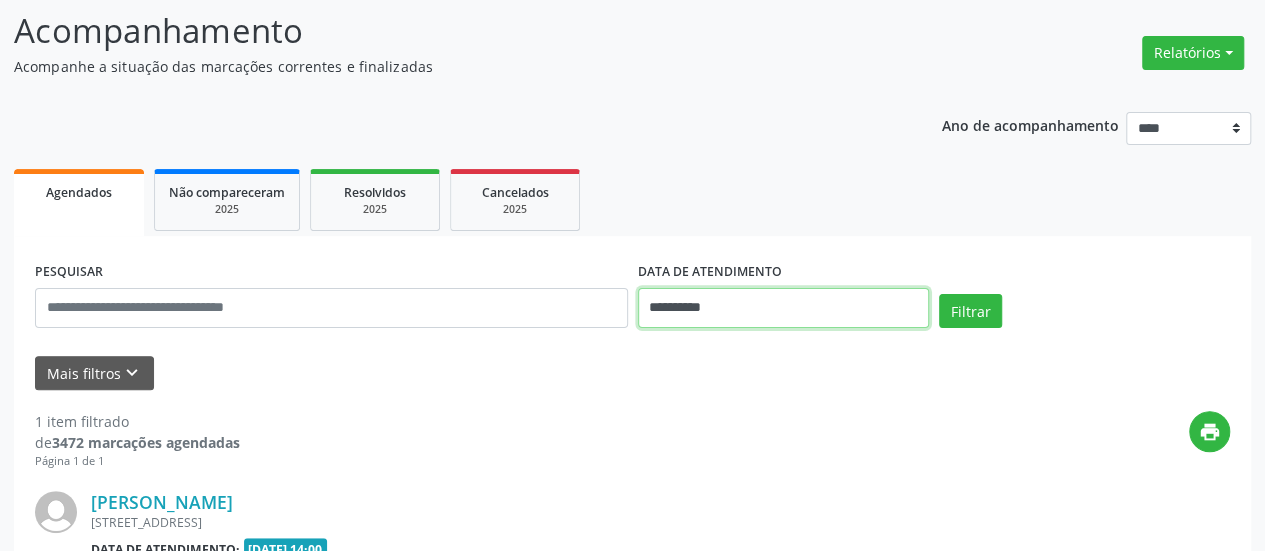 click on "**********" at bounding box center (783, 308) 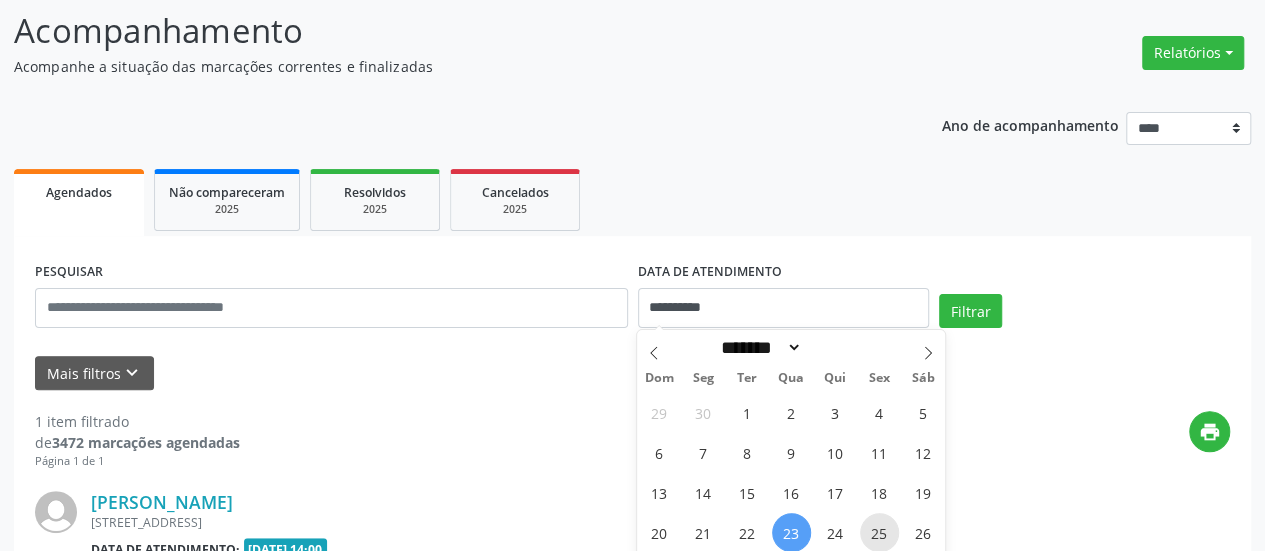 click on "25" at bounding box center (879, 532) 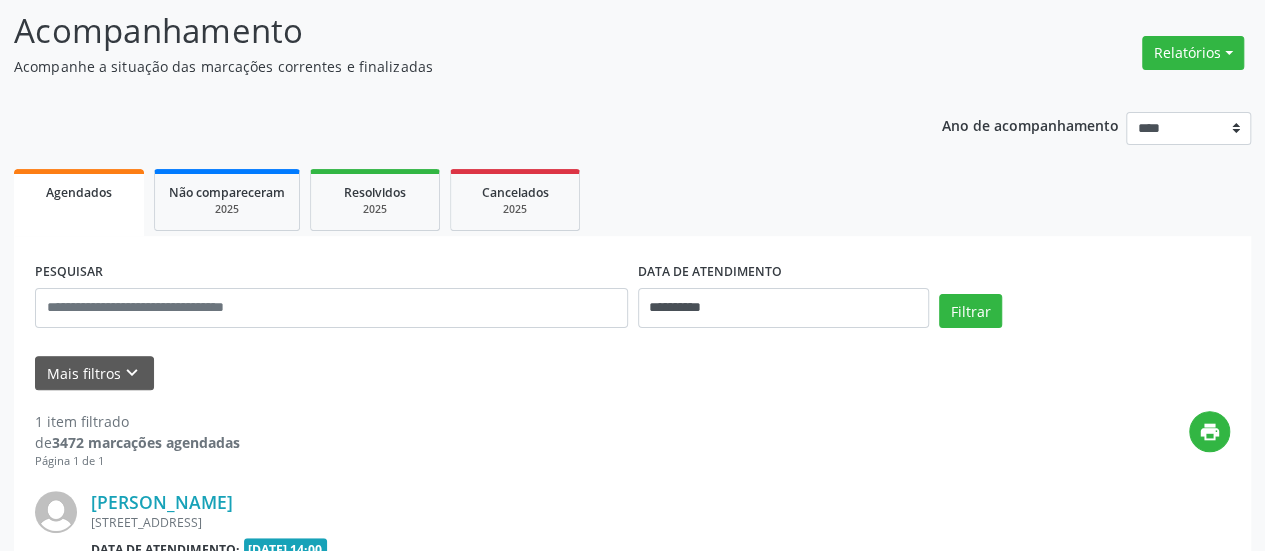 click on "**********" at bounding box center (632, 299) 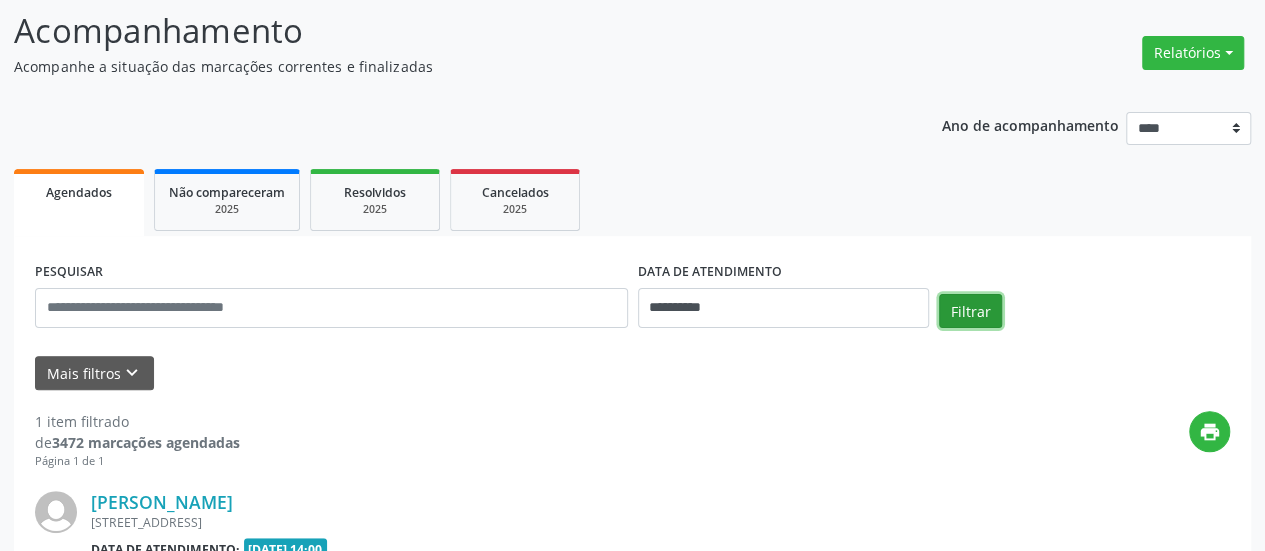 click on "Filtrar" at bounding box center (970, 311) 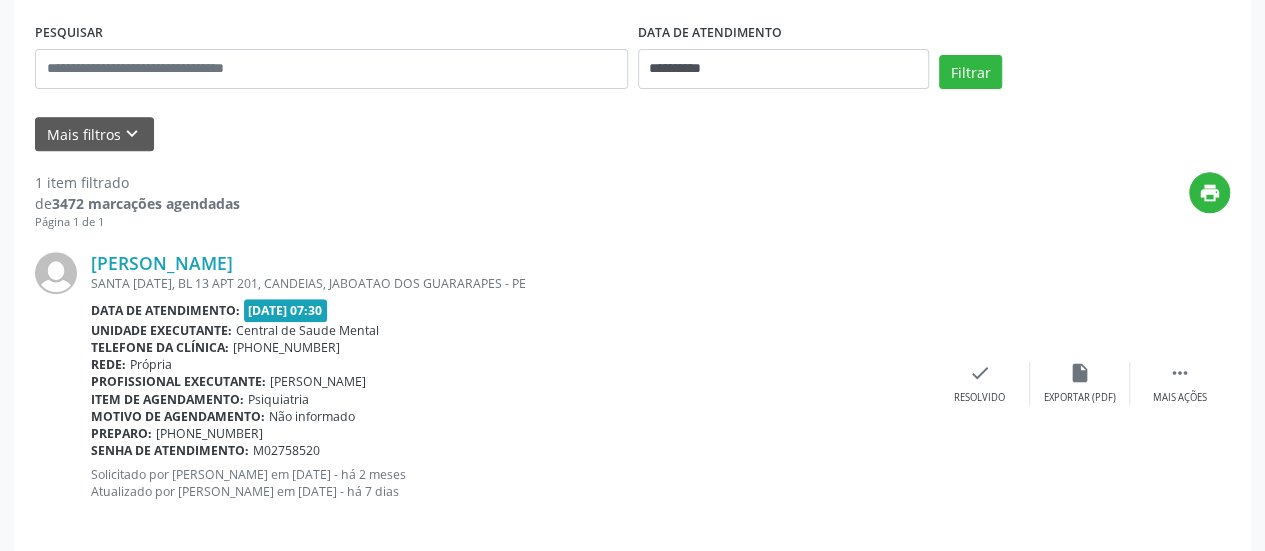 scroll, scrollTop: 387, scrollLeft: 0, axis: vertical 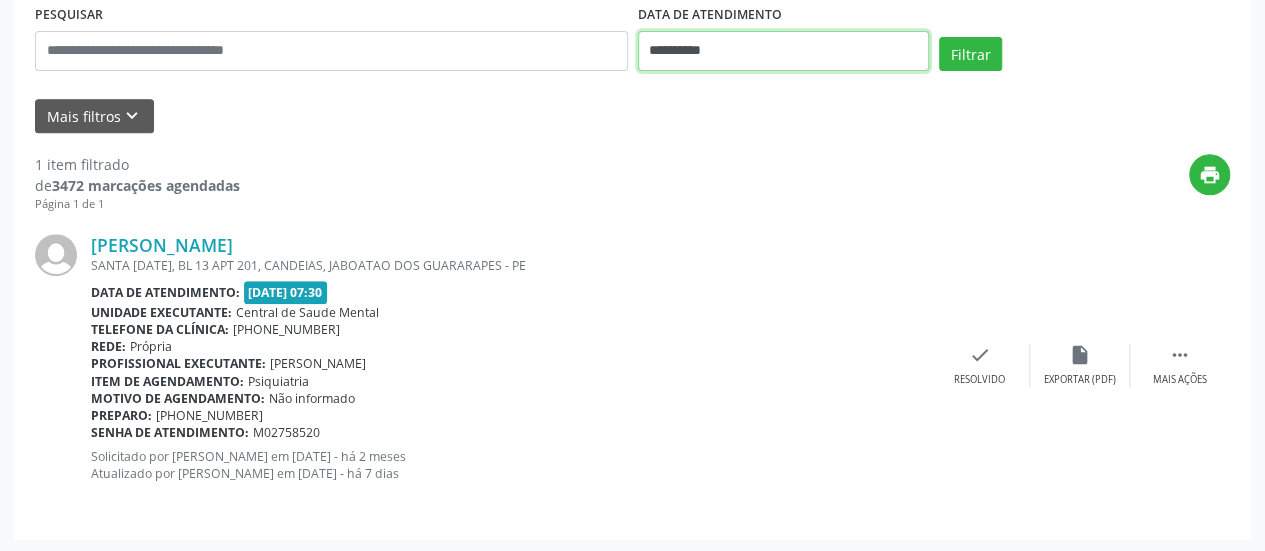 click on "**********" at bounding box center [783, 51] 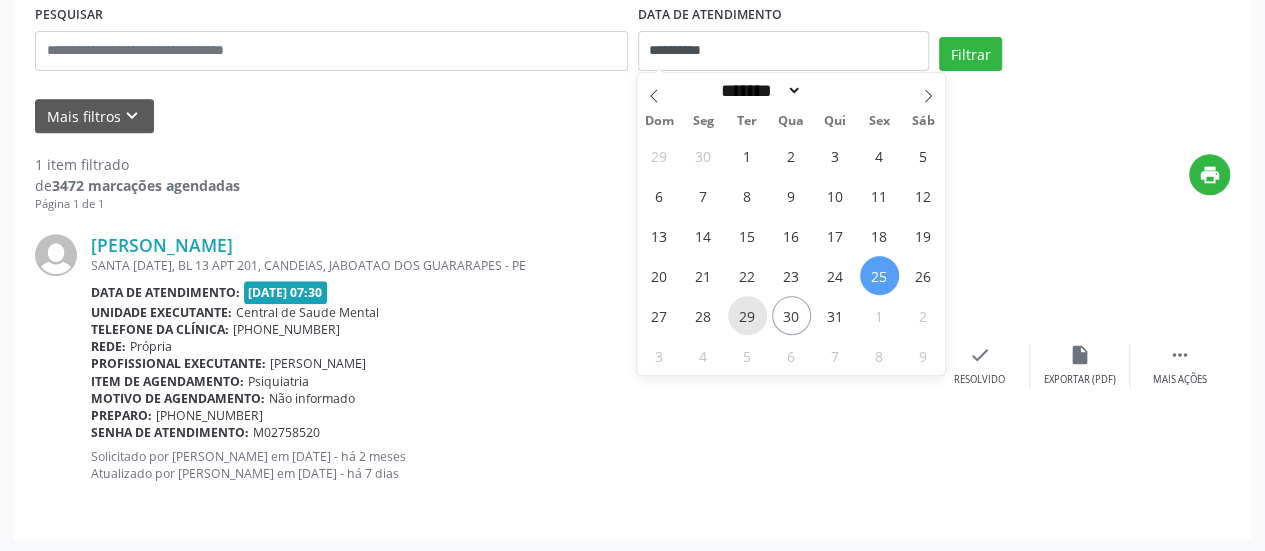 click on "29" at bounding box center [747, 315] 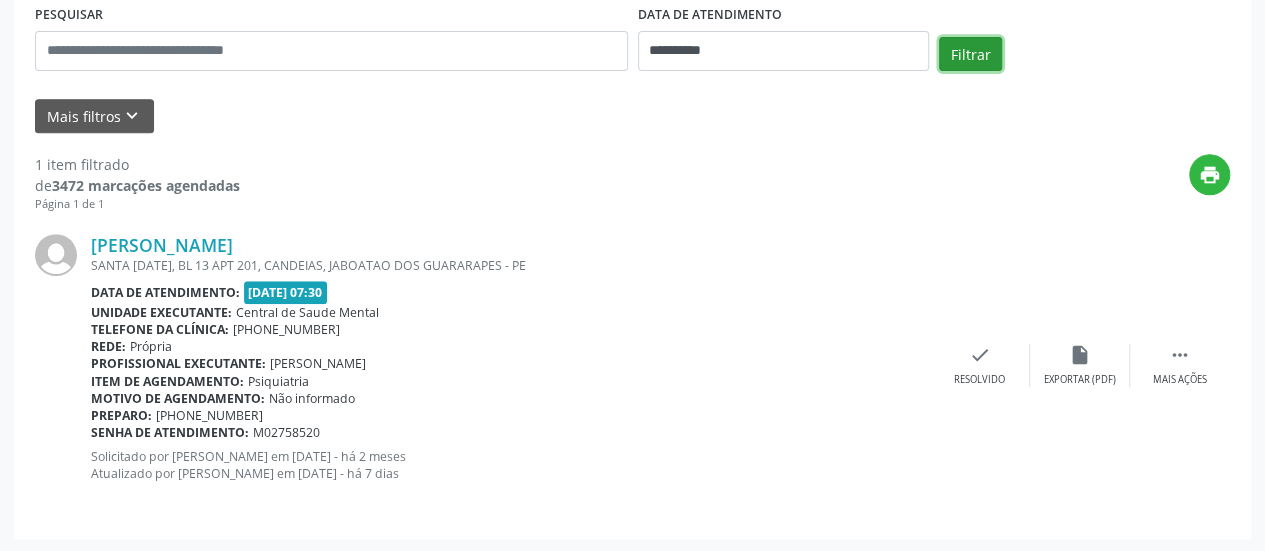 click on "Filtrar" at bounding box center (970, 54) 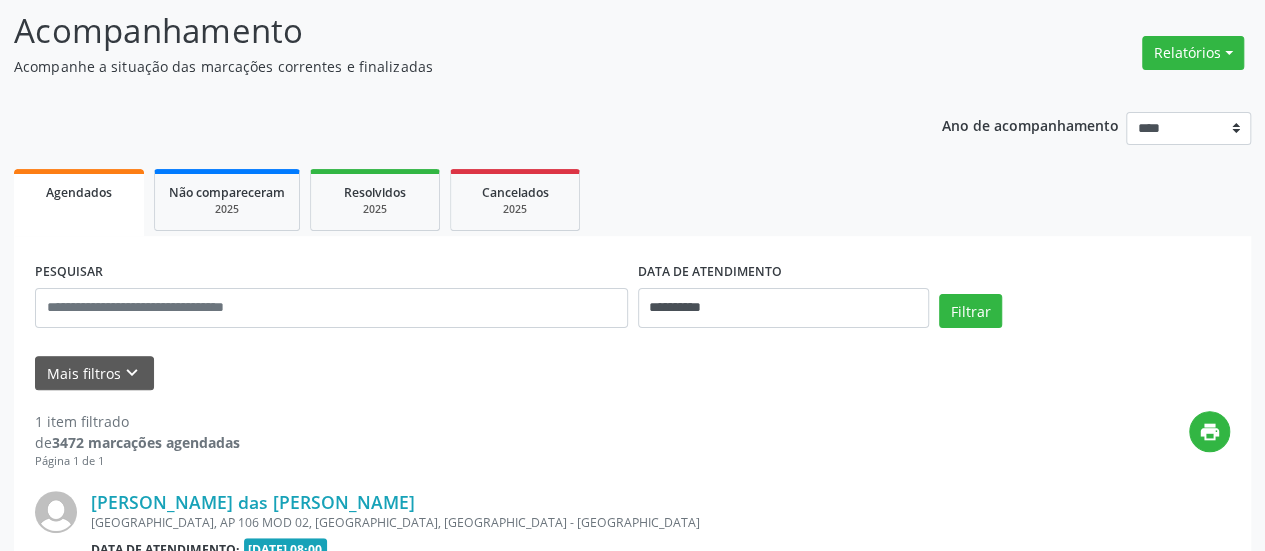 scroll, scrollTop: 387, scrollLeft: 0, axis: vertical 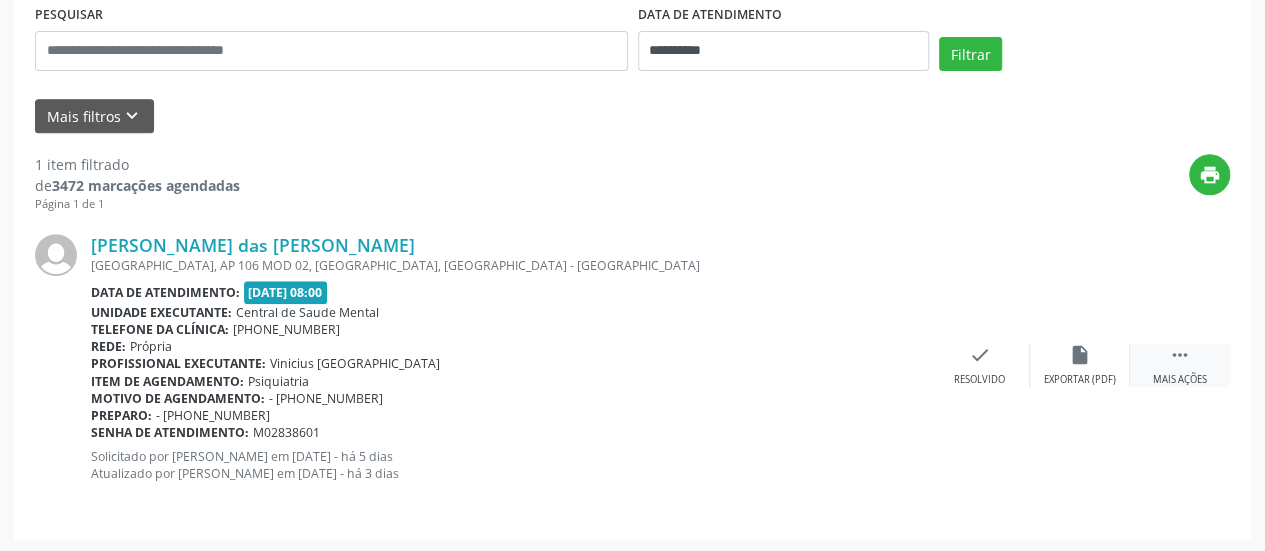 click on "" at bounding box center (1180, 355) 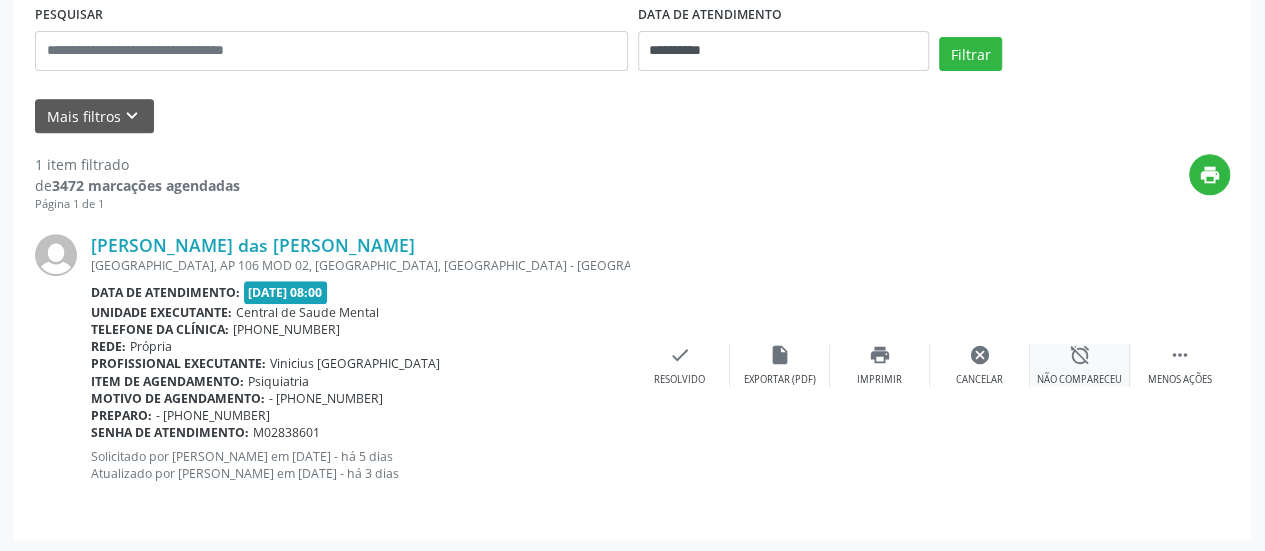 click on "alarm_off" at bounding box center (1080, 355) 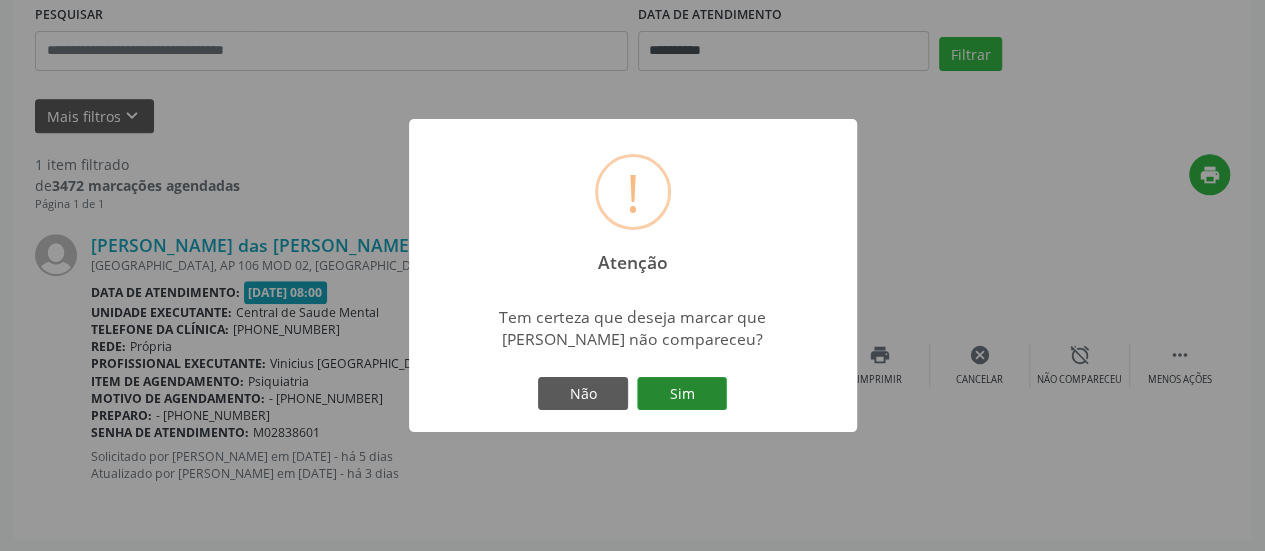 click on "Sim" at bounding box center (682, 394) 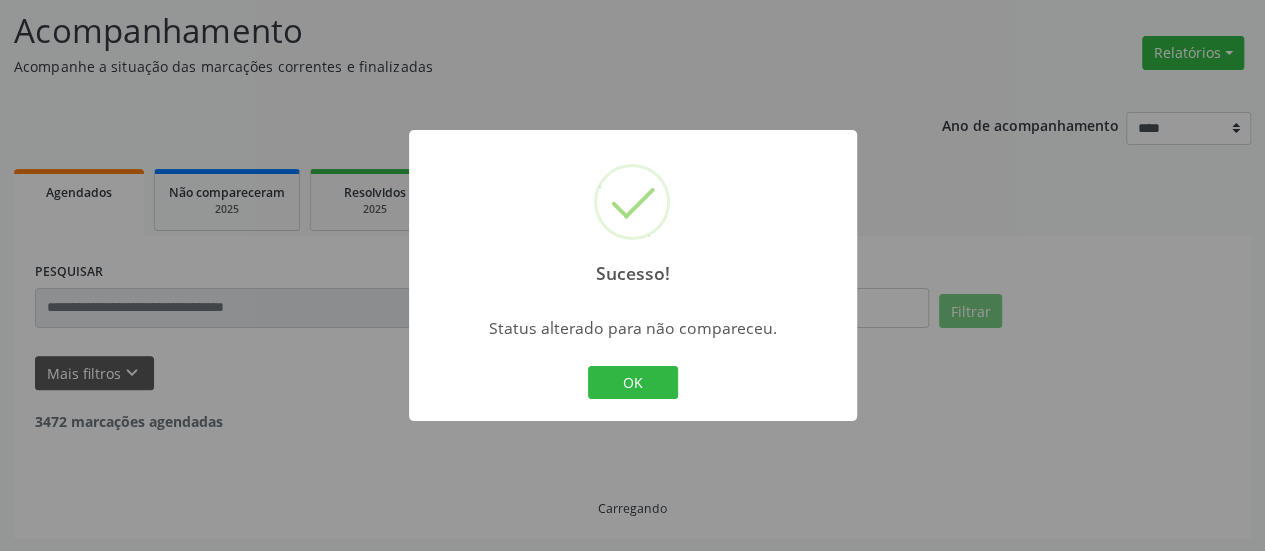 scroll, scrollTop: 66, scrollLeft: 0, axis: vertical 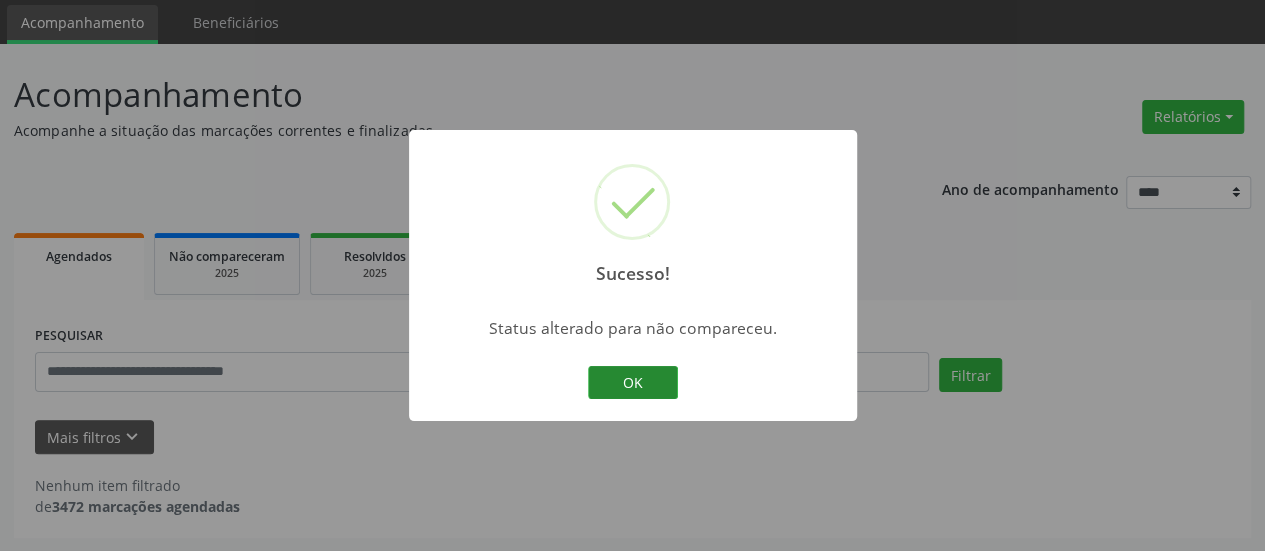 click on "OK" at bounding box center (633, 383) 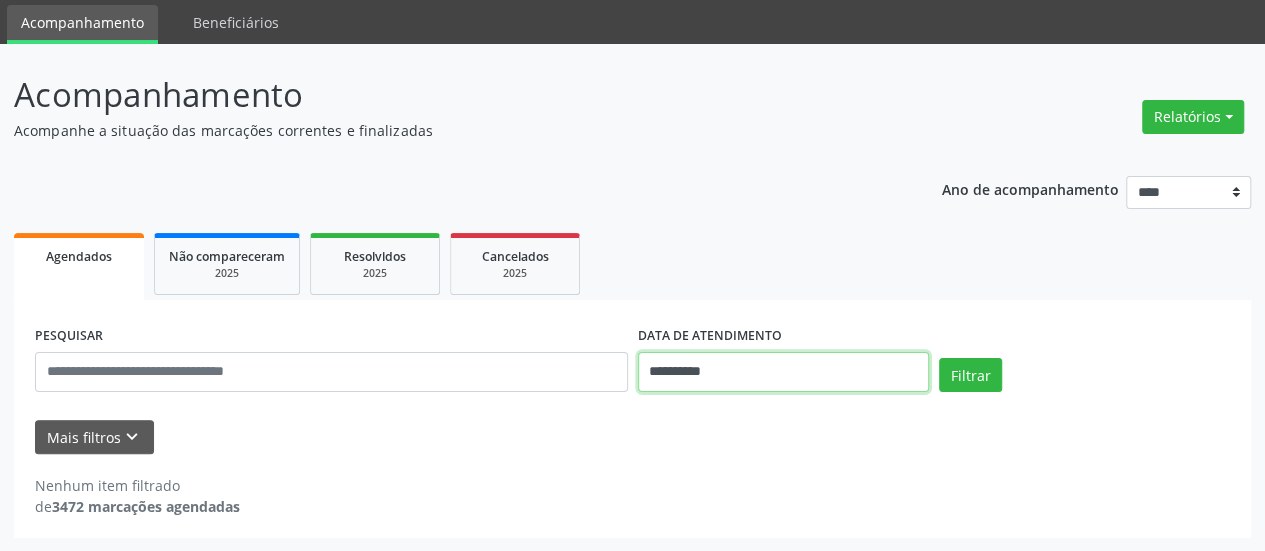 click on "**********" at bounding box center (783, 372) 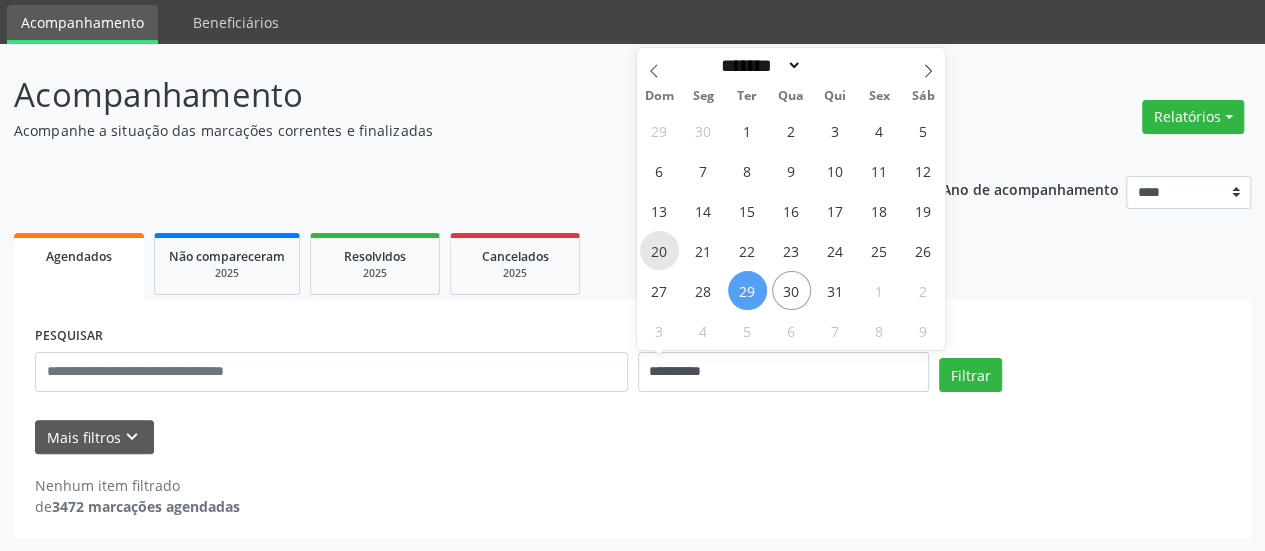 click on "20" at bounding box center [659, 250] 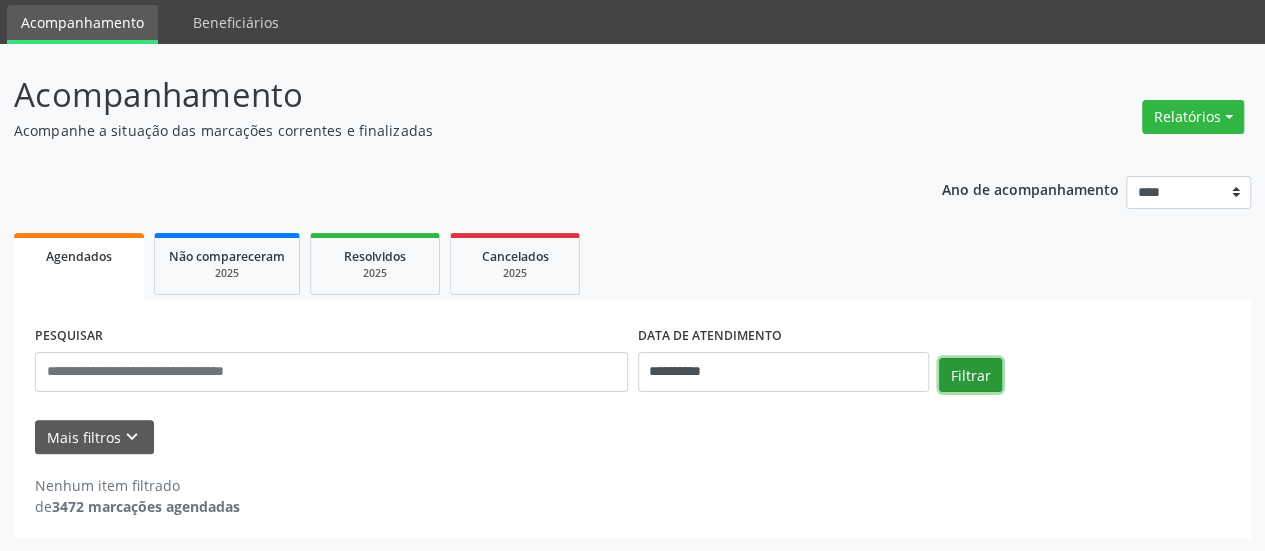 click on "Filtrar" at bounding box center [970, 375] 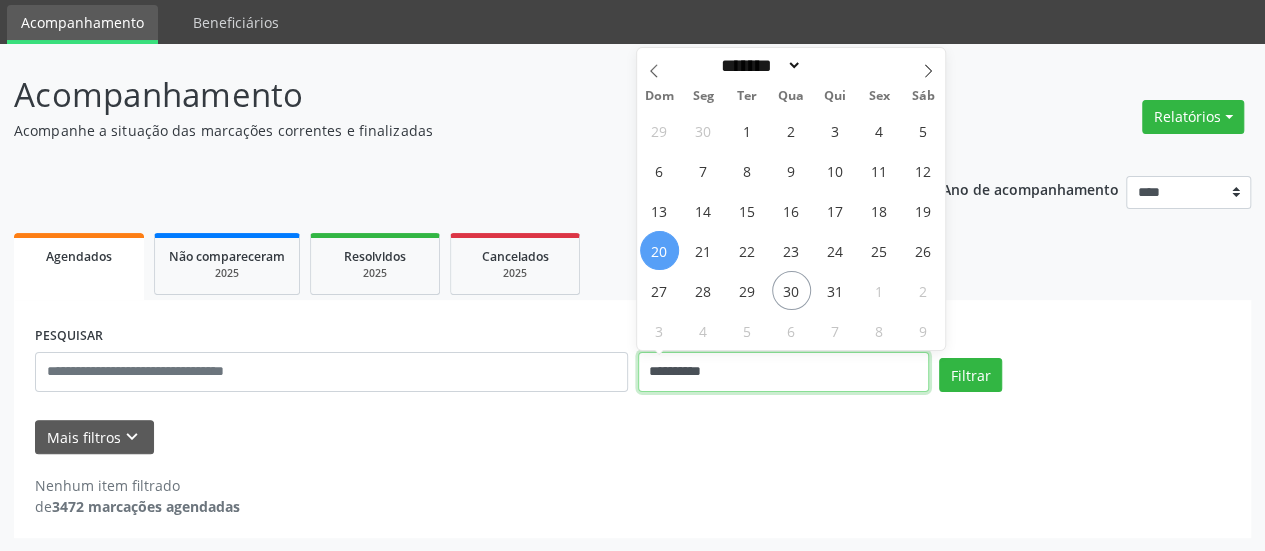 click on "**********" at bounding box center (783, 372) 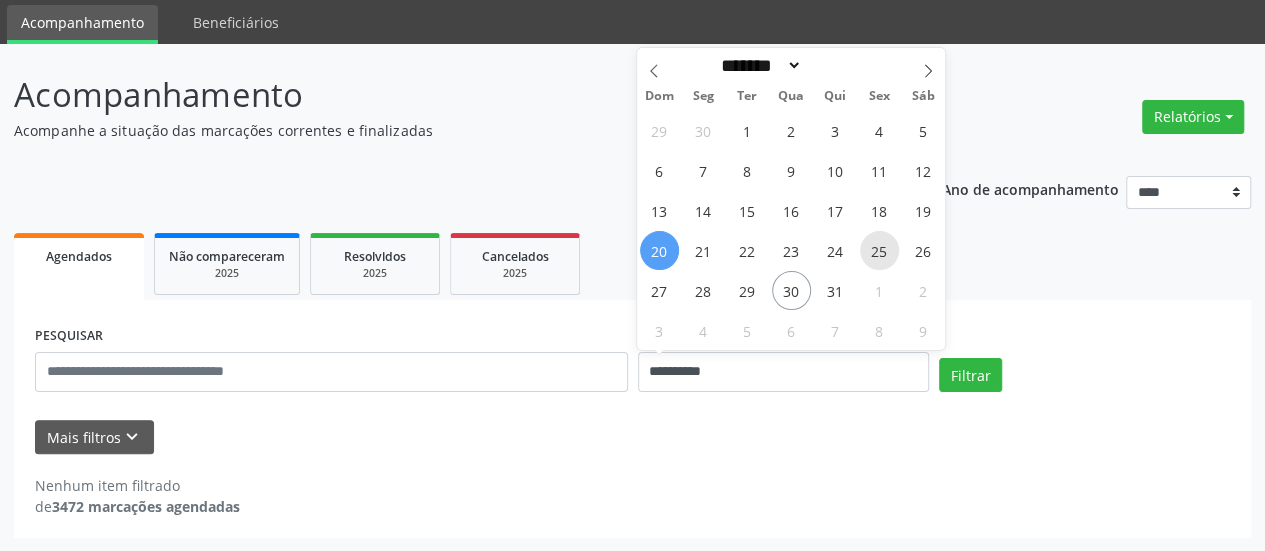 click on "25" at bounding box center [879, 250] 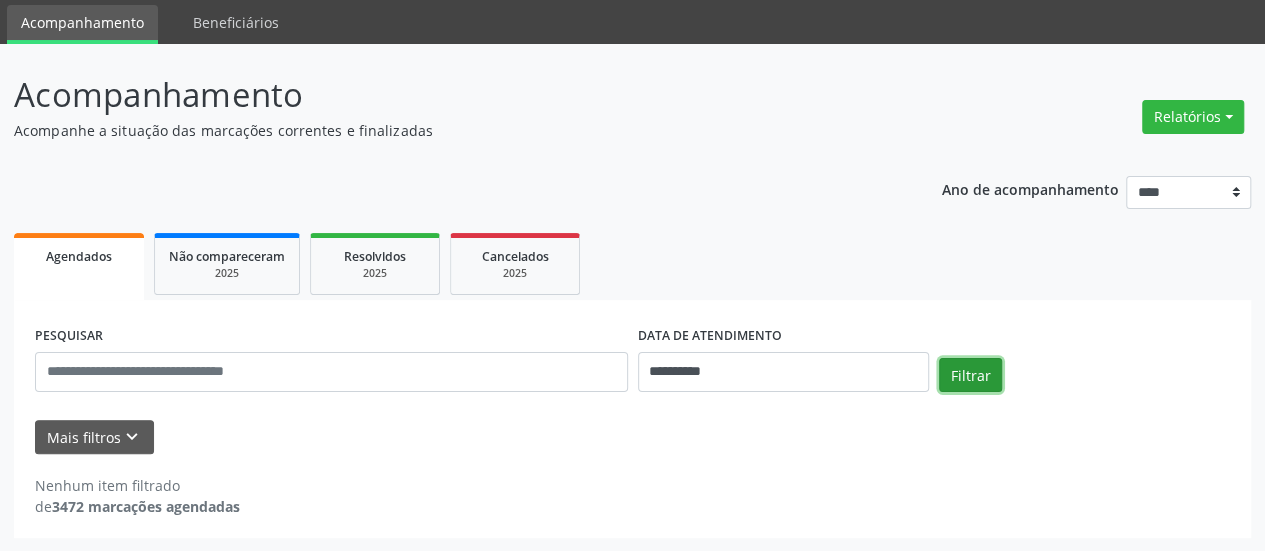 click on "Filtrar" at bounding box center [970, 375] 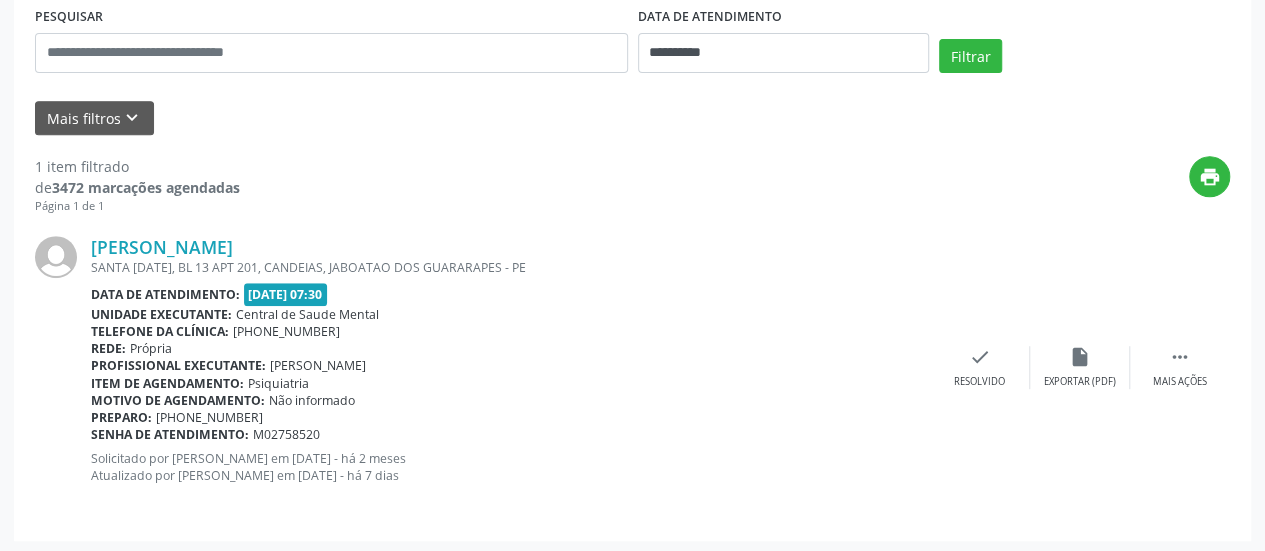 scroll, scrollTop: 387, scrollLeft: 0, axis: vertical 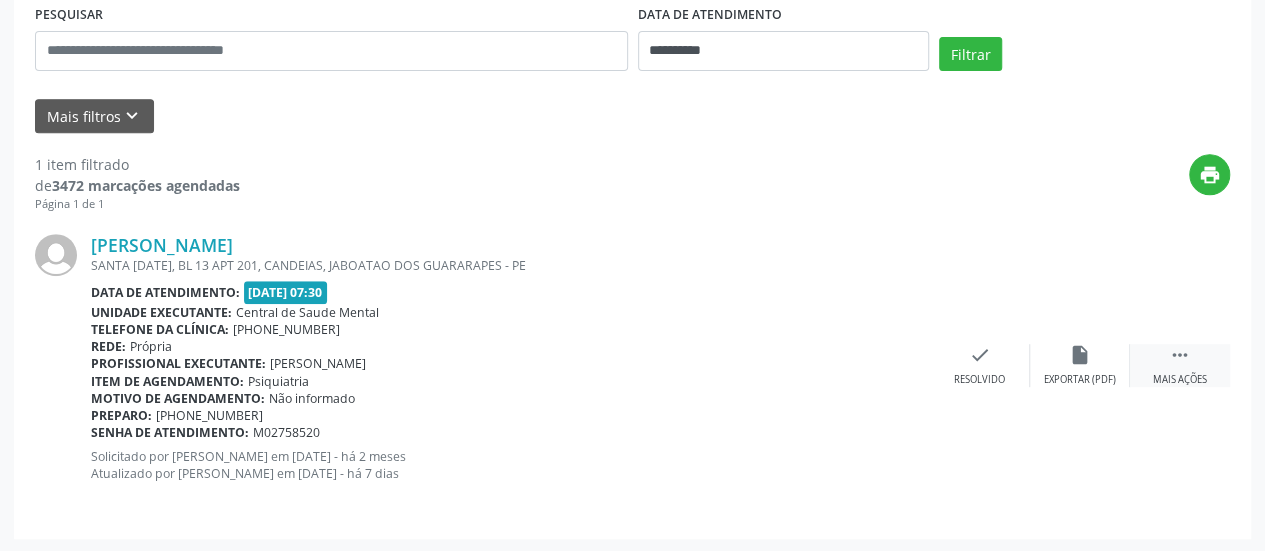 click on "" at bounding box center (1180, 355) 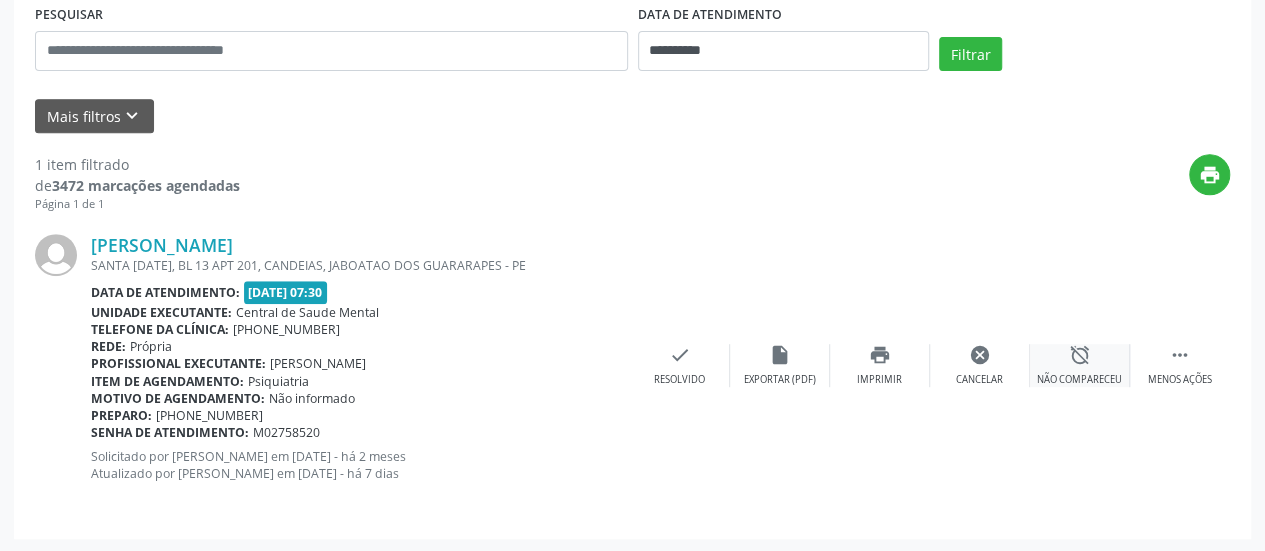 click on "alarm_off" at bounding box center [1080, 355] 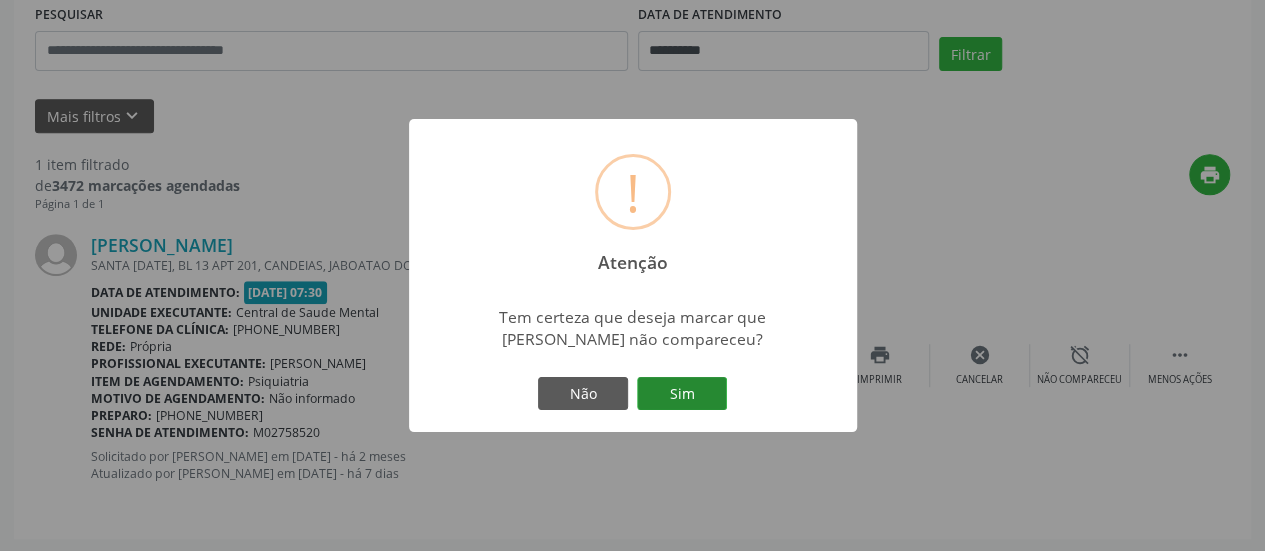 click on "Sim" at bounding box center (682, 394) 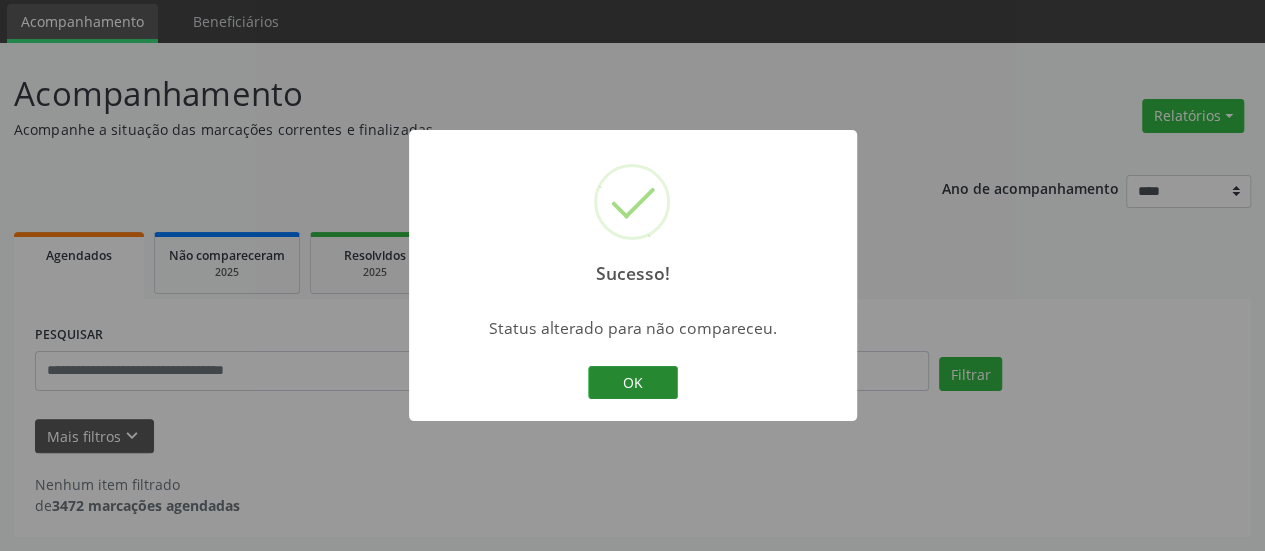 scroll, scrollTop: 66, scrollLeft: 0, axis: vertical 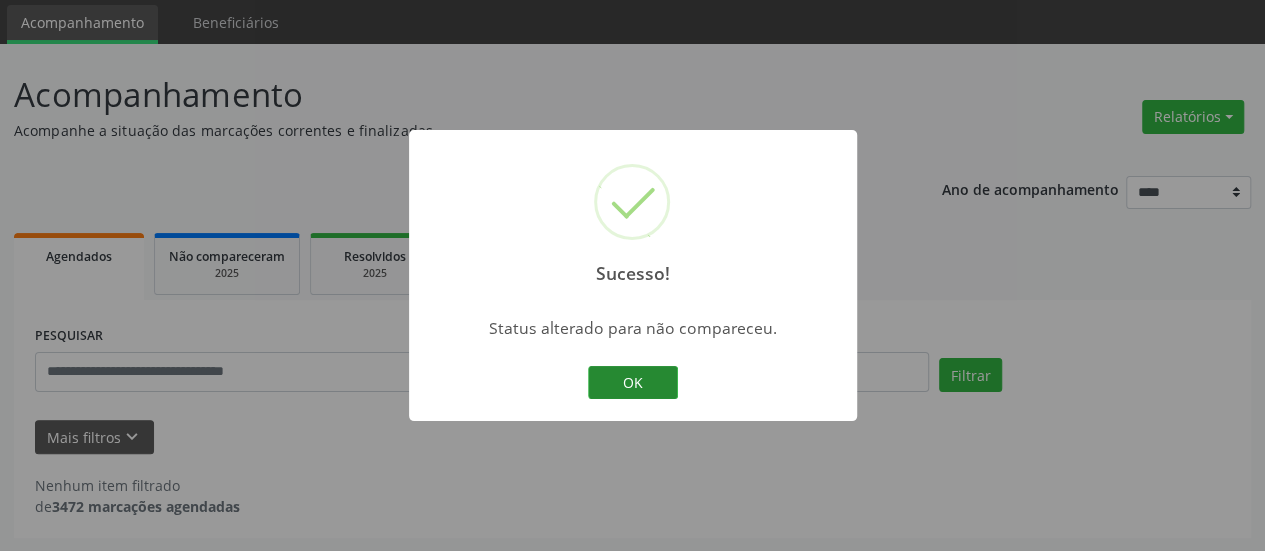 click on "OK" at bounding box center (633, 383) 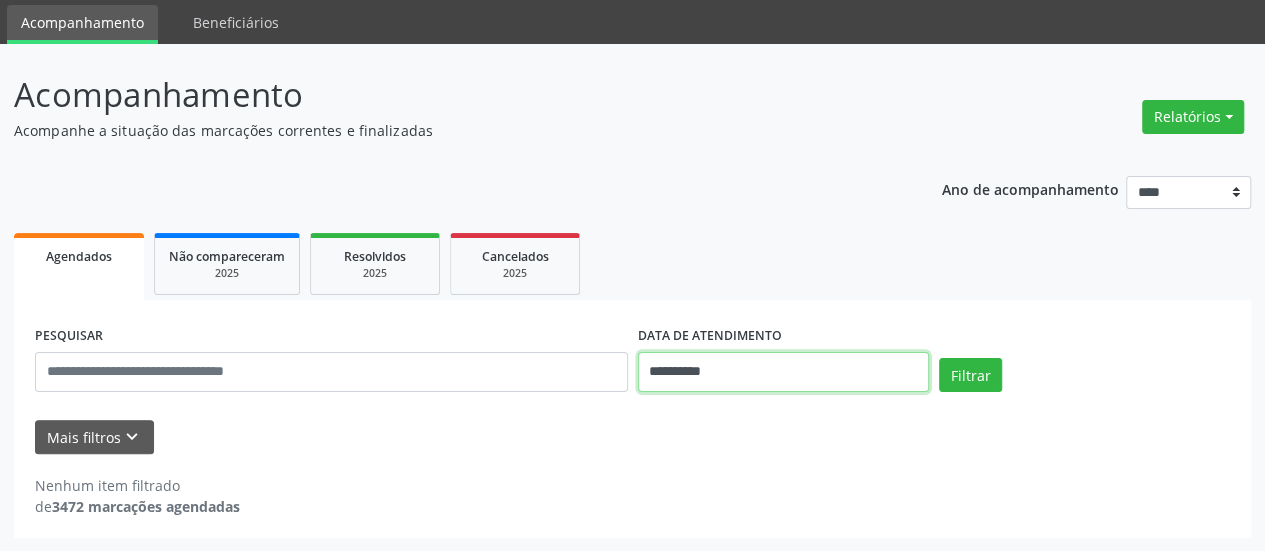 click on "**********" at bounding box center [783, 372] 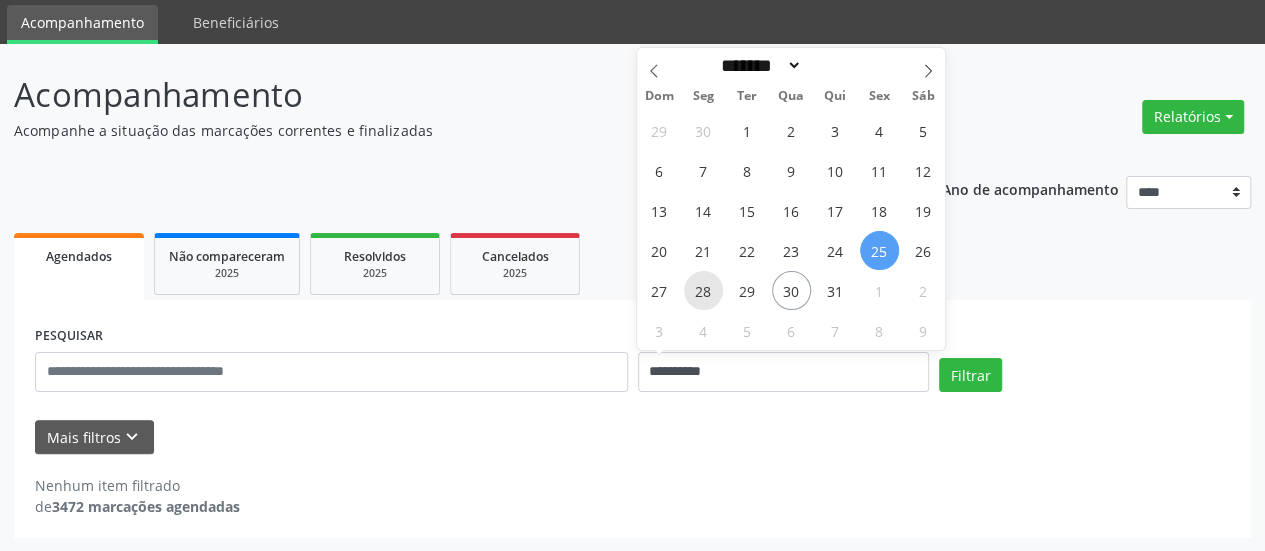 click on "28" at bounding box center [703, 290] 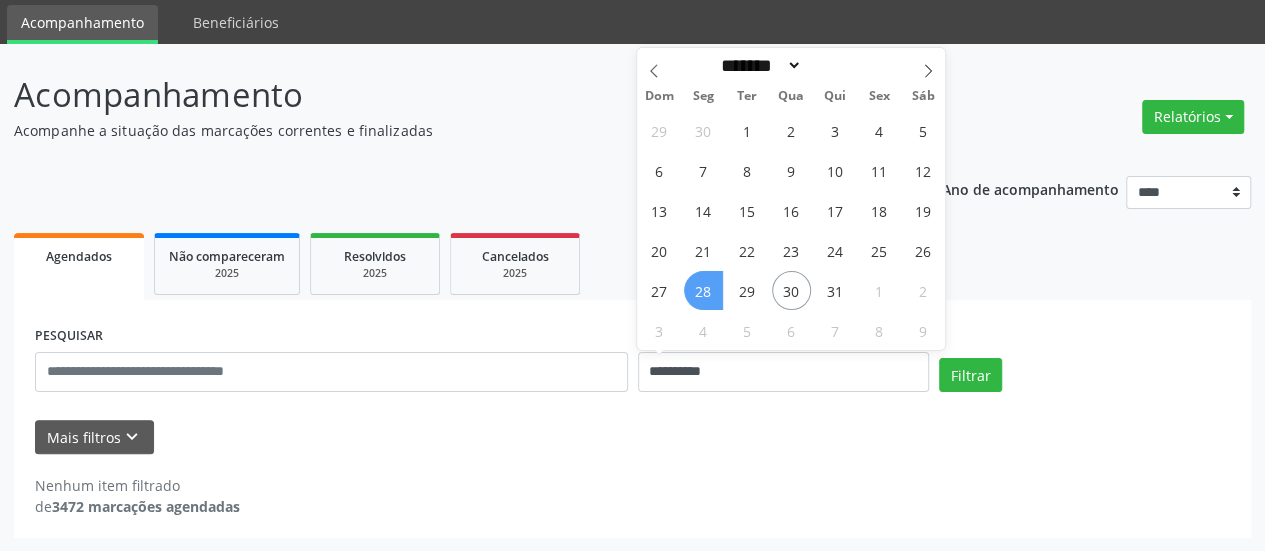 drag, startPoint x: 708, startPoint y: 287, endPoint x: 814, endPoint y: 313, distance: 109.14211 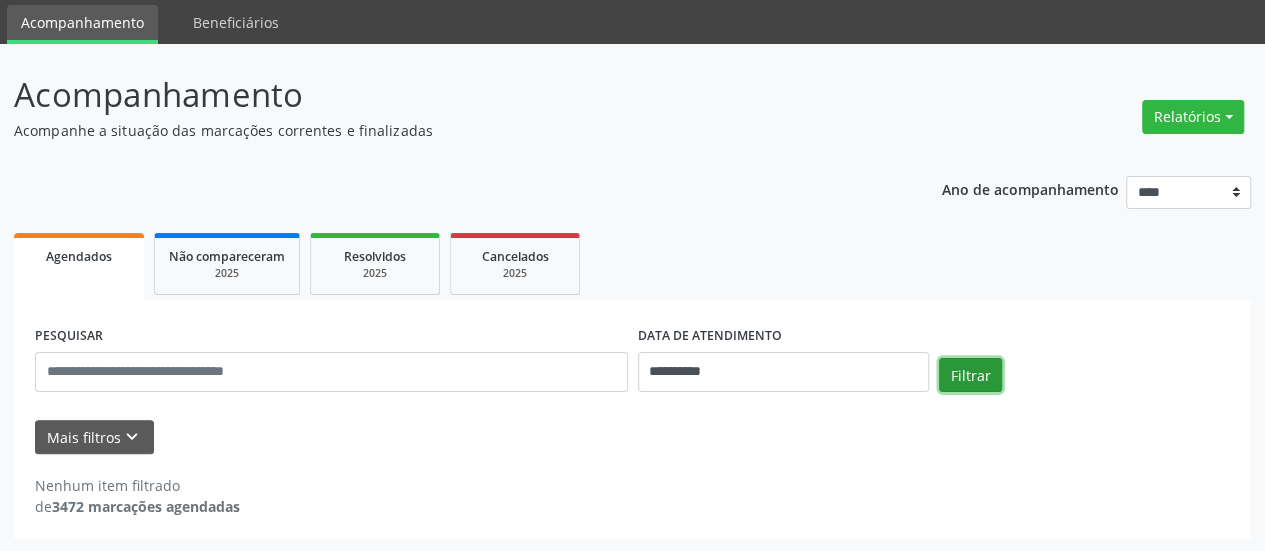 click on "Filtrar" at bounding box center (970, 375) 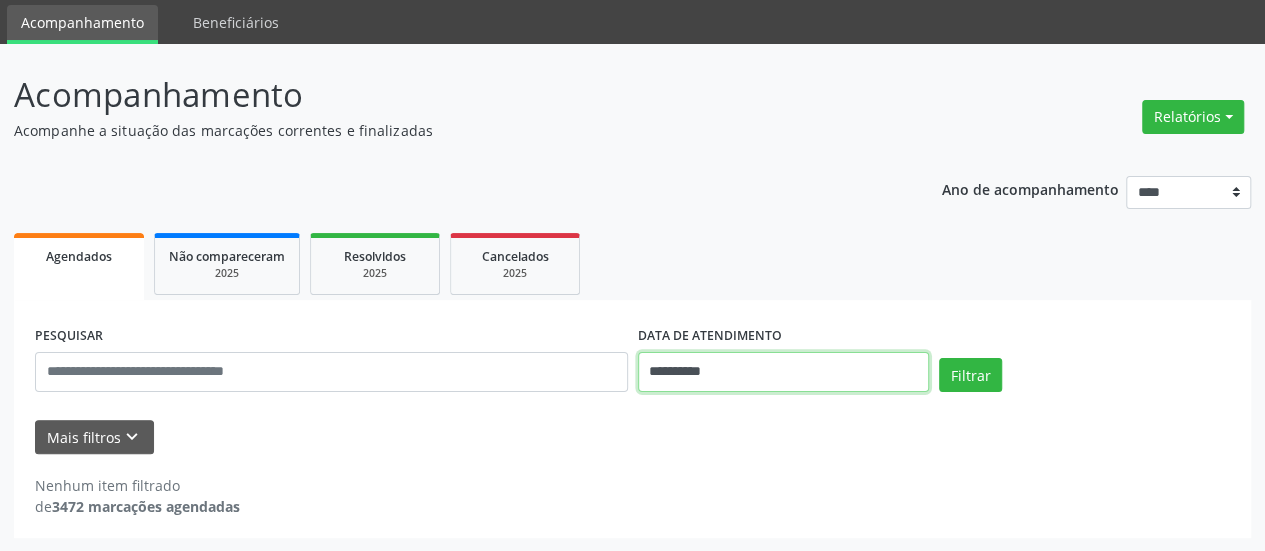 click on "**********" at bounding box center (783, 372) 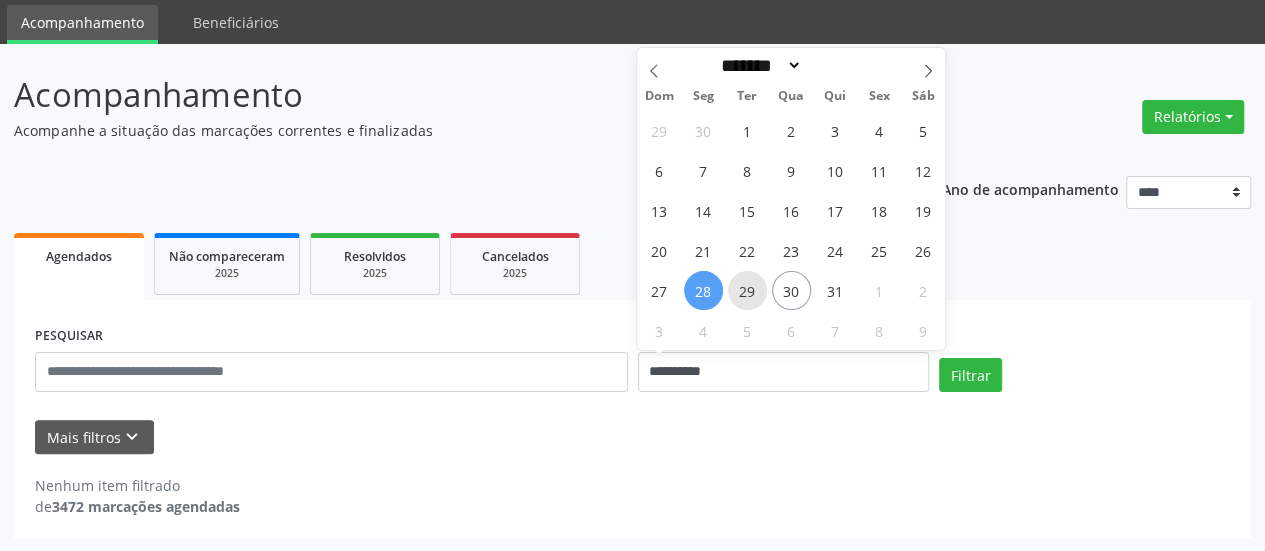 click on "29" at bounding box center [747, 290] 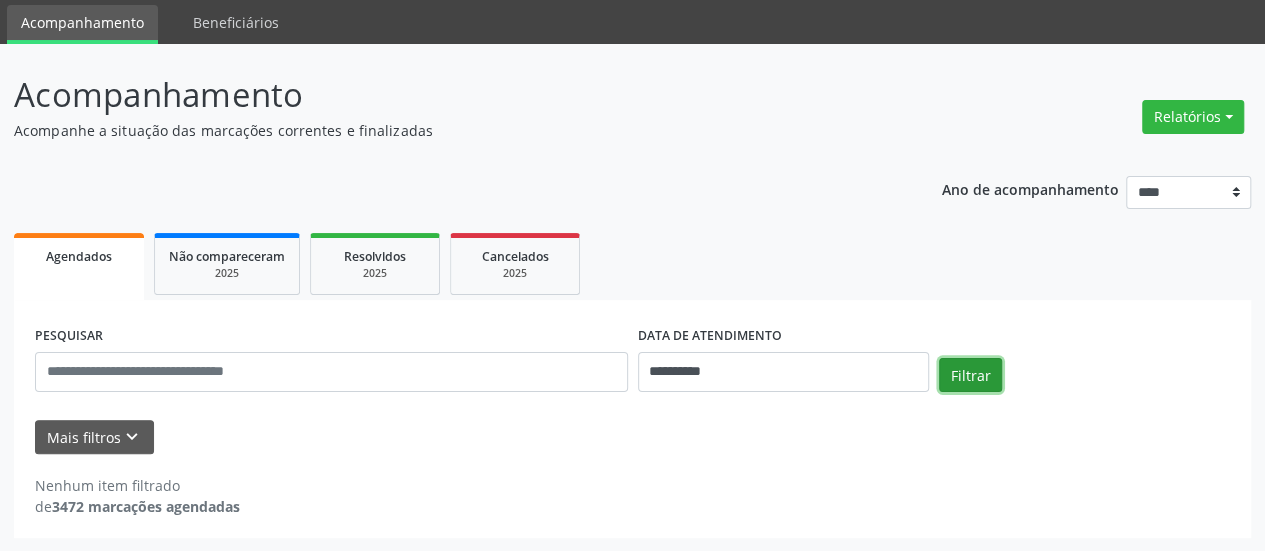 click on "Filtrar" at bounding box center (970, 375) 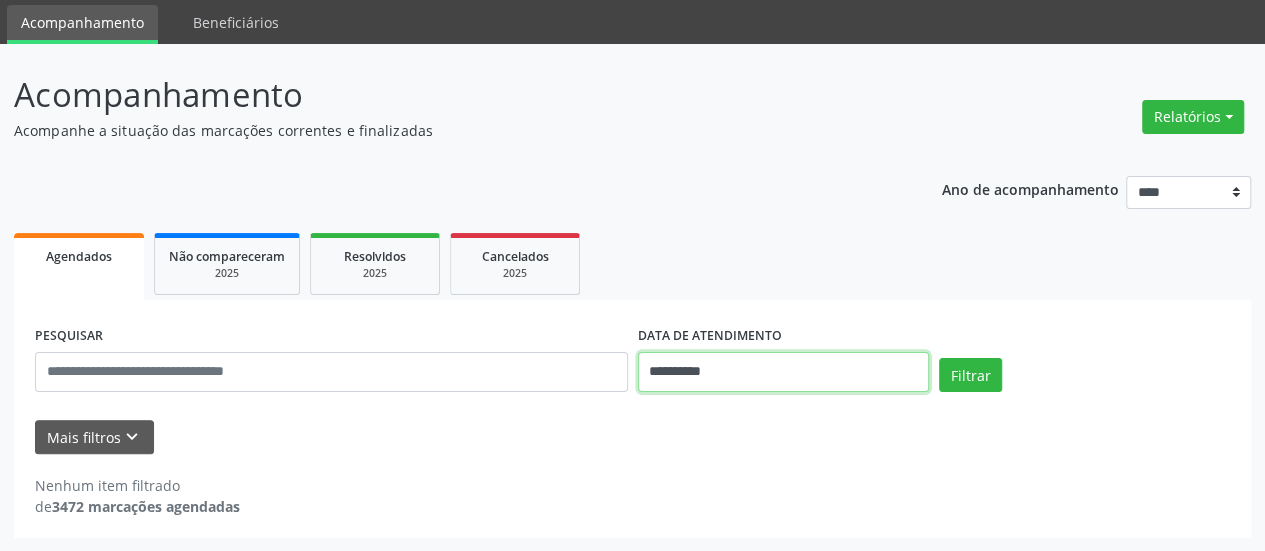 click on "**********" at bounding box center (783, 372) 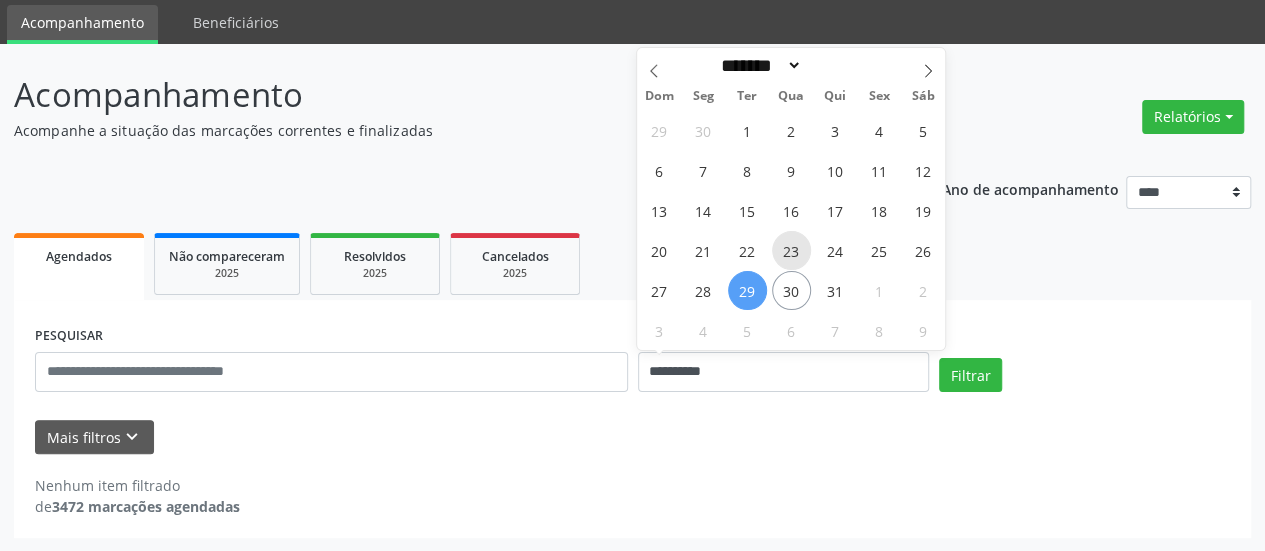 click on "23" at bounding box center (791, 250) 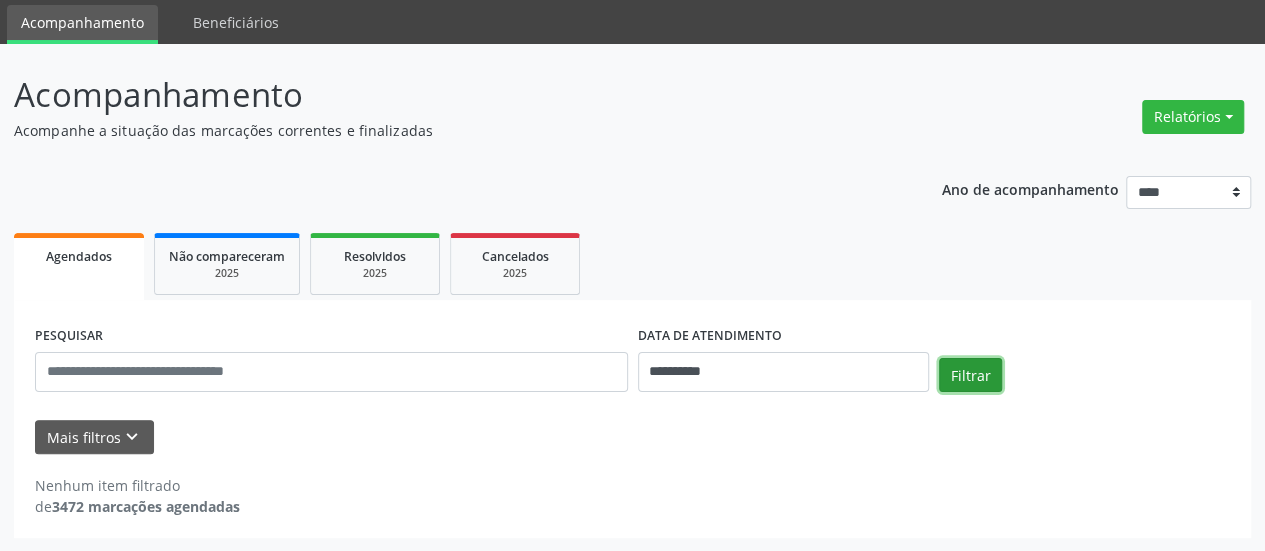 click on "Filtrar" at bounding box center [970, 375] 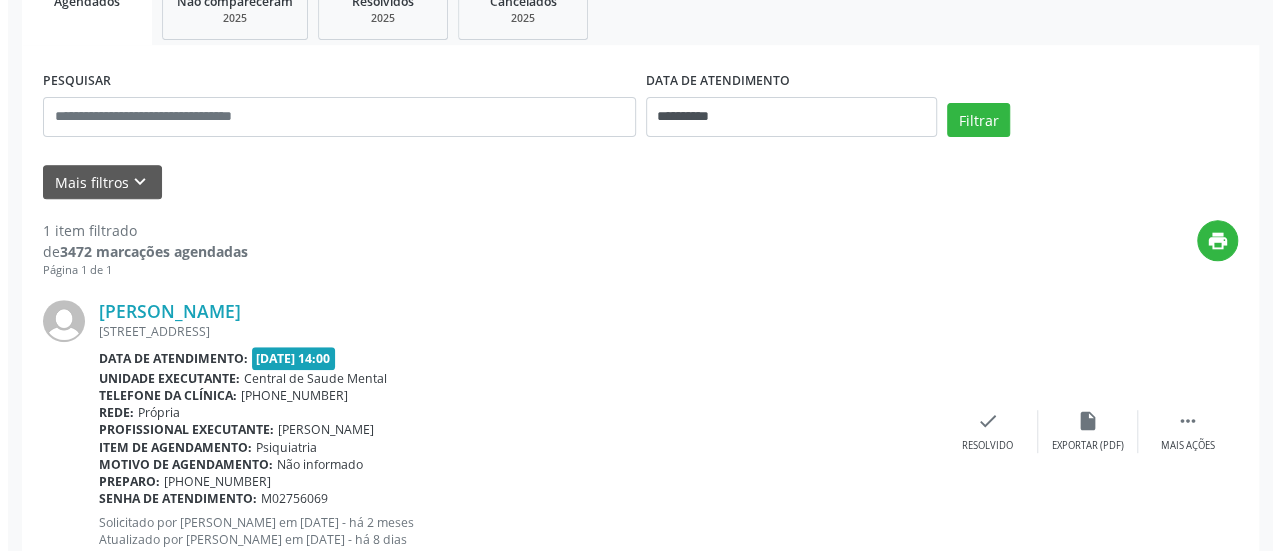 scroll, scrollTop: 366, scrollLeft: 0, axis: vertical 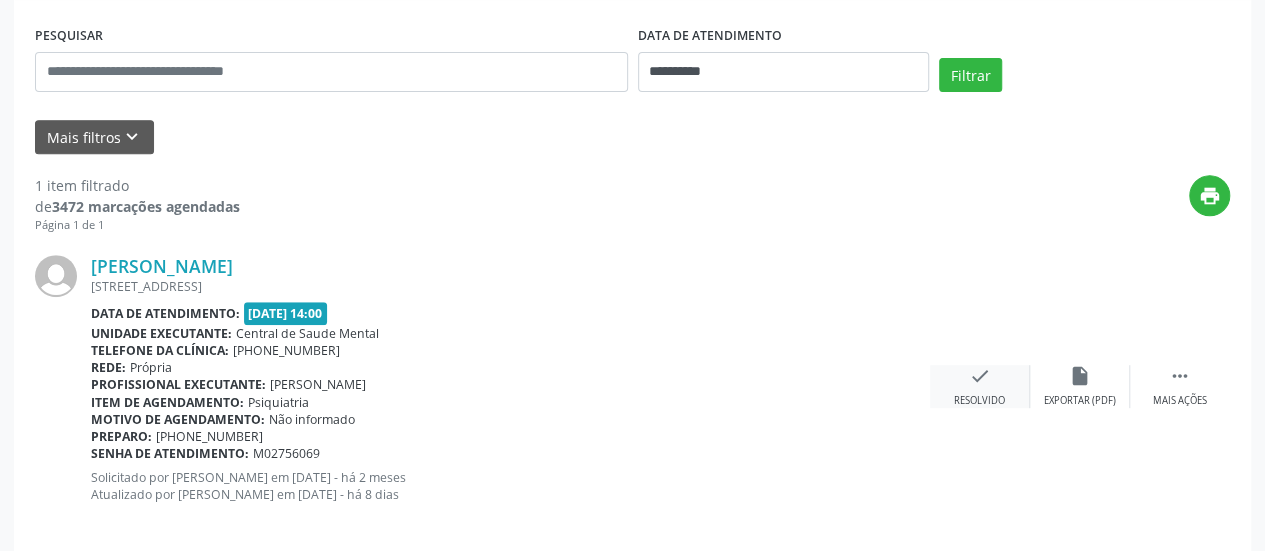 click on "check
Resolvido" at bounding box center [980, 386] 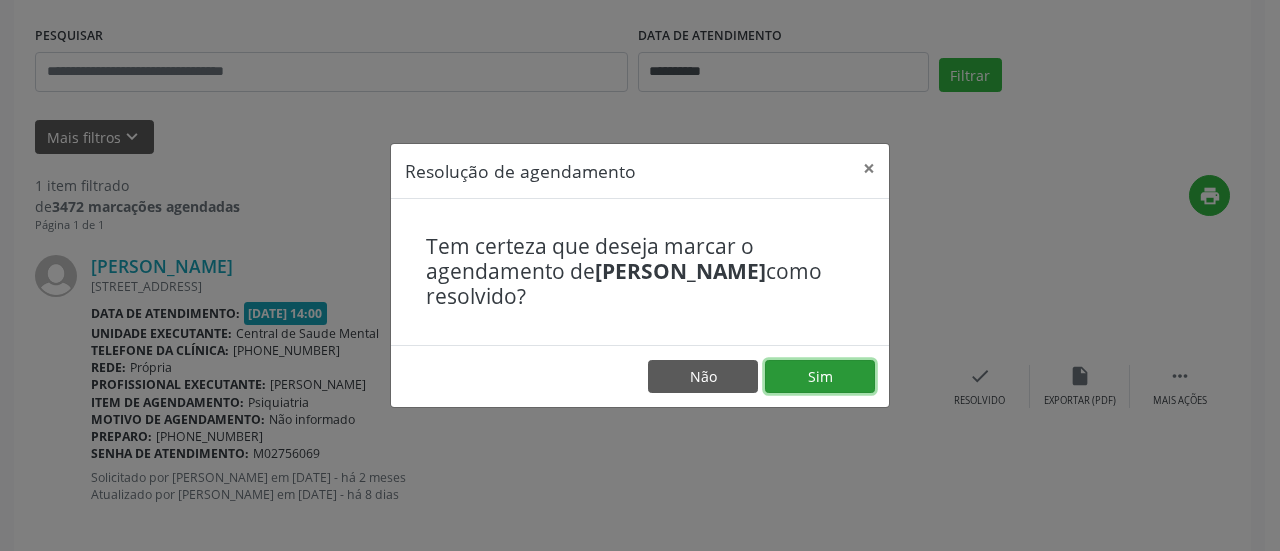 click on "Sim" at bounding box center (820, 377) 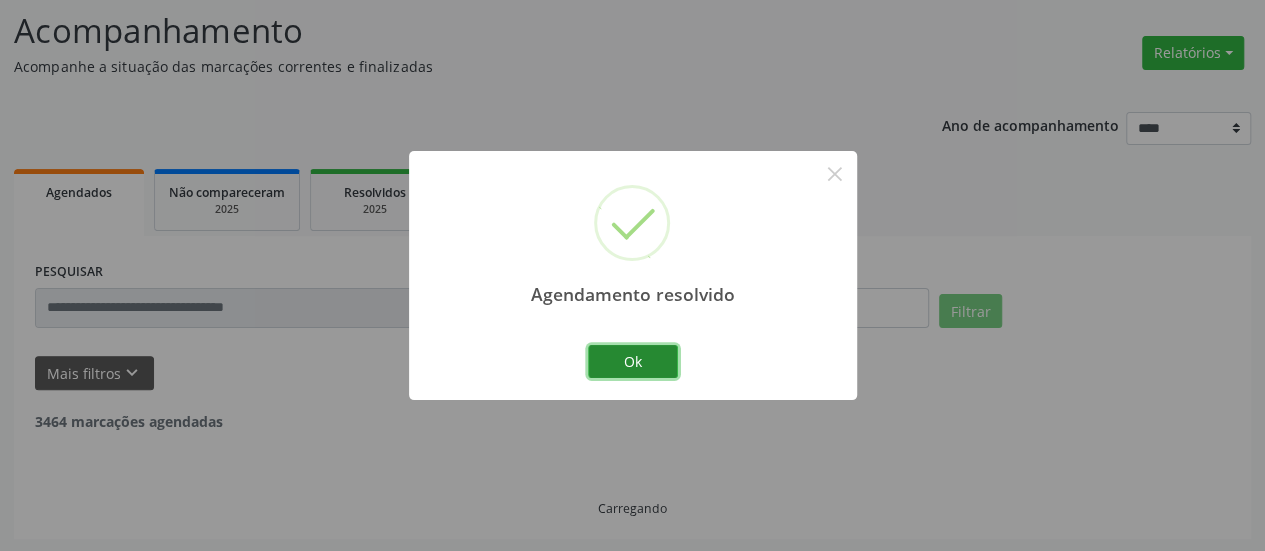 click on "Ok" at bounding box center (633, 362) 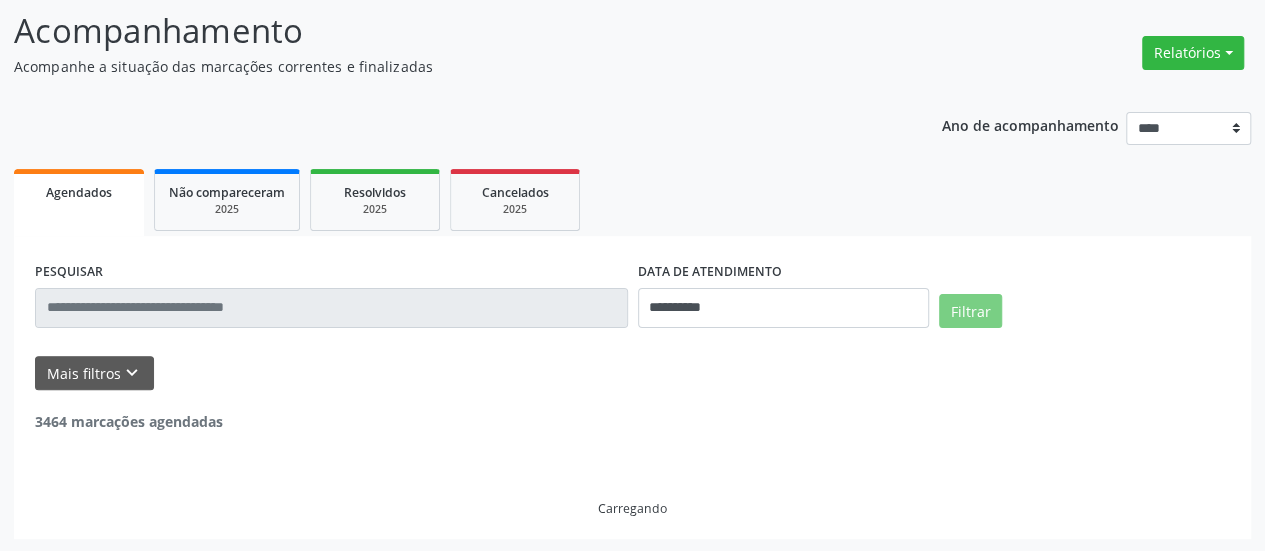 scroll, scrollTop: 66, scrollLeft: 0, axis: vertical 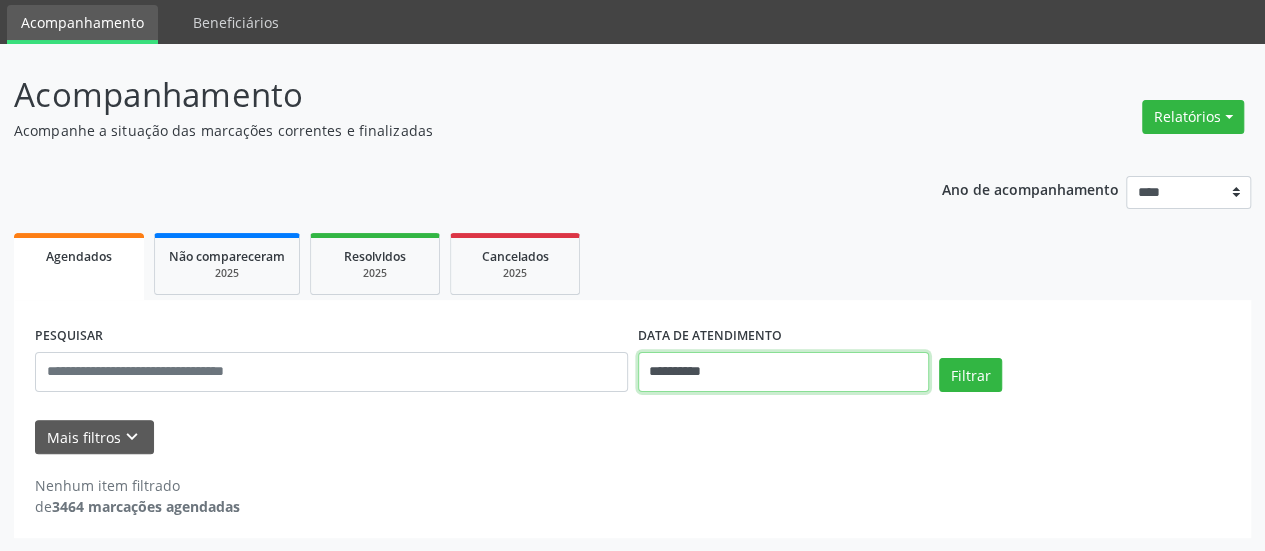 click on "**********" at bounding box center [632, 209] 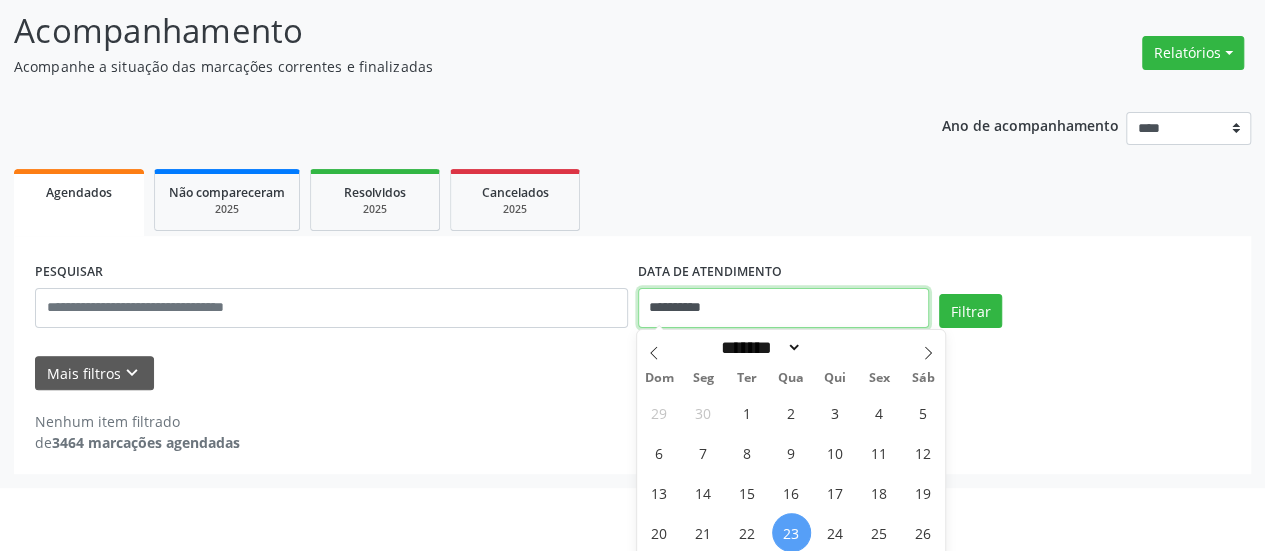scroll, scrollTop: 210, scrollLeft: 0, axis: vertical 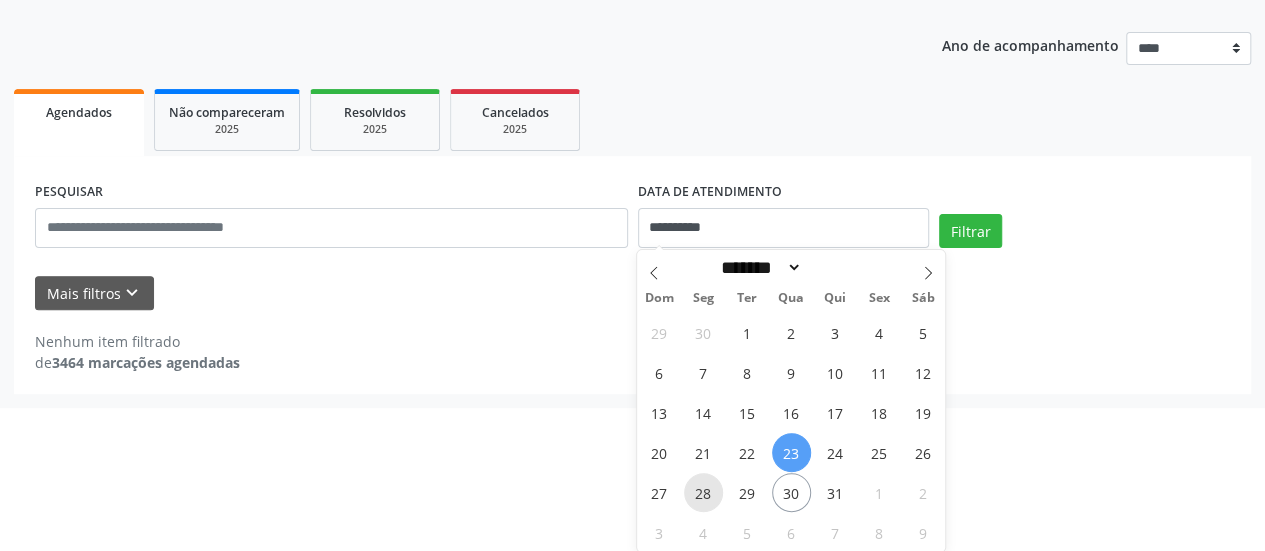click on "28" at bounding box center [703, 492] 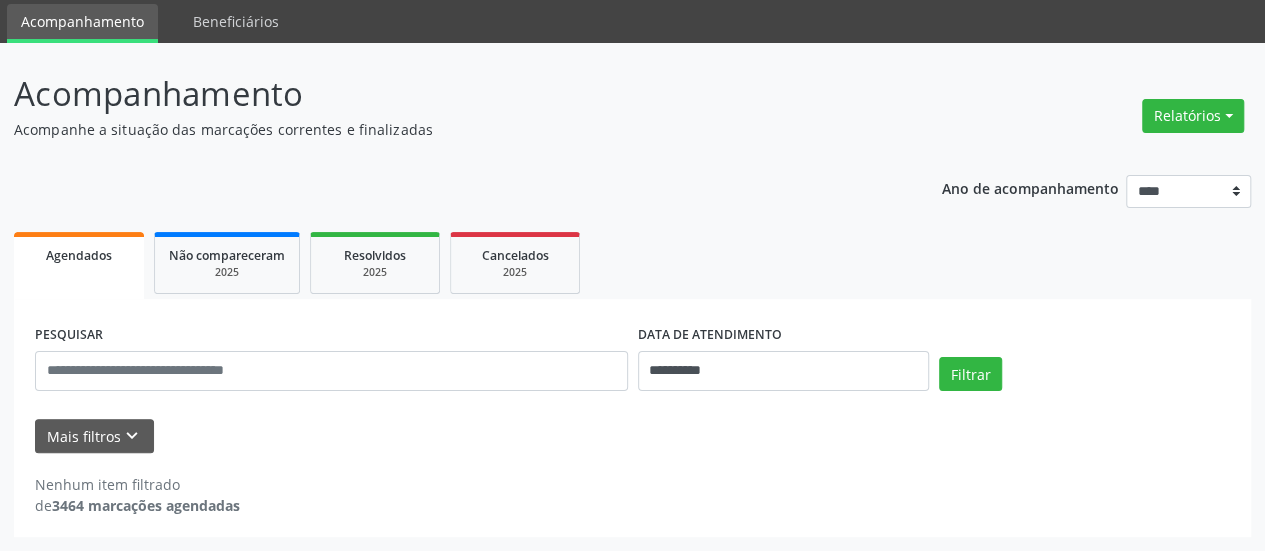 scroll, scrollTop: 66, scrollLeft: 0, axis: vertical 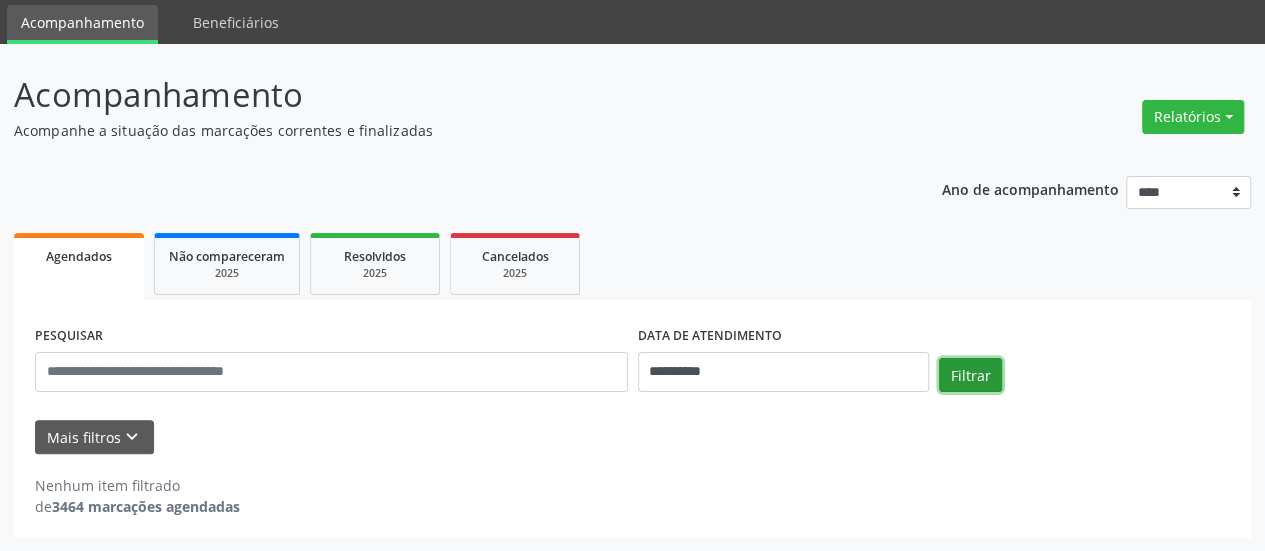 click on "Filtrar" at bounding box center [970, 375] 